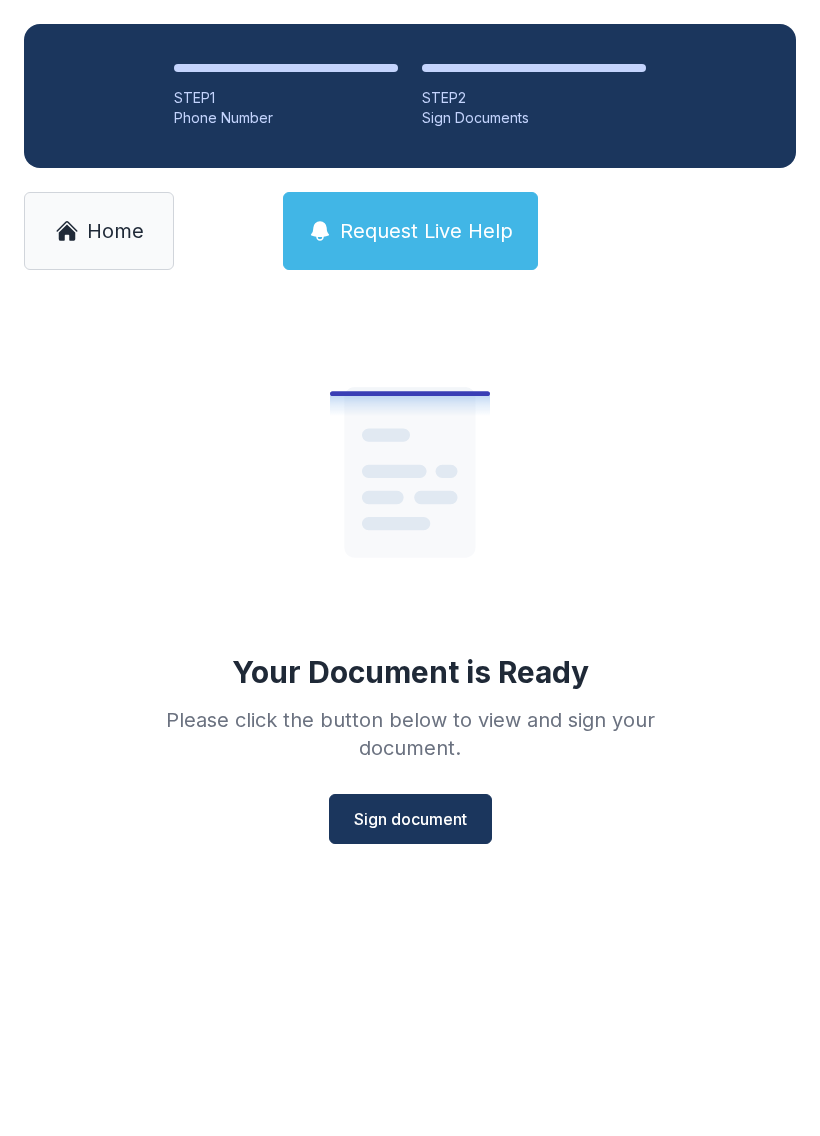 scroll, scrollTop: 0, scrollLeft: 0, axis: both 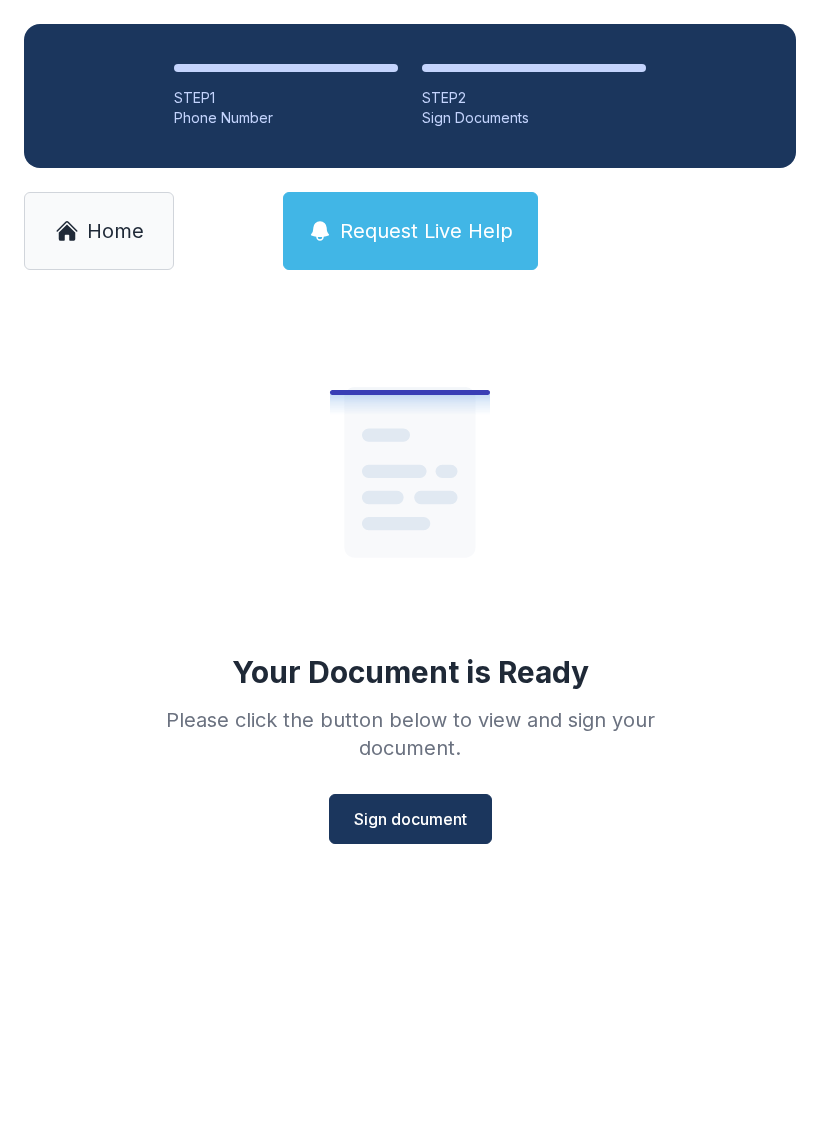 click on "Home" at bounding box center (115, 231) 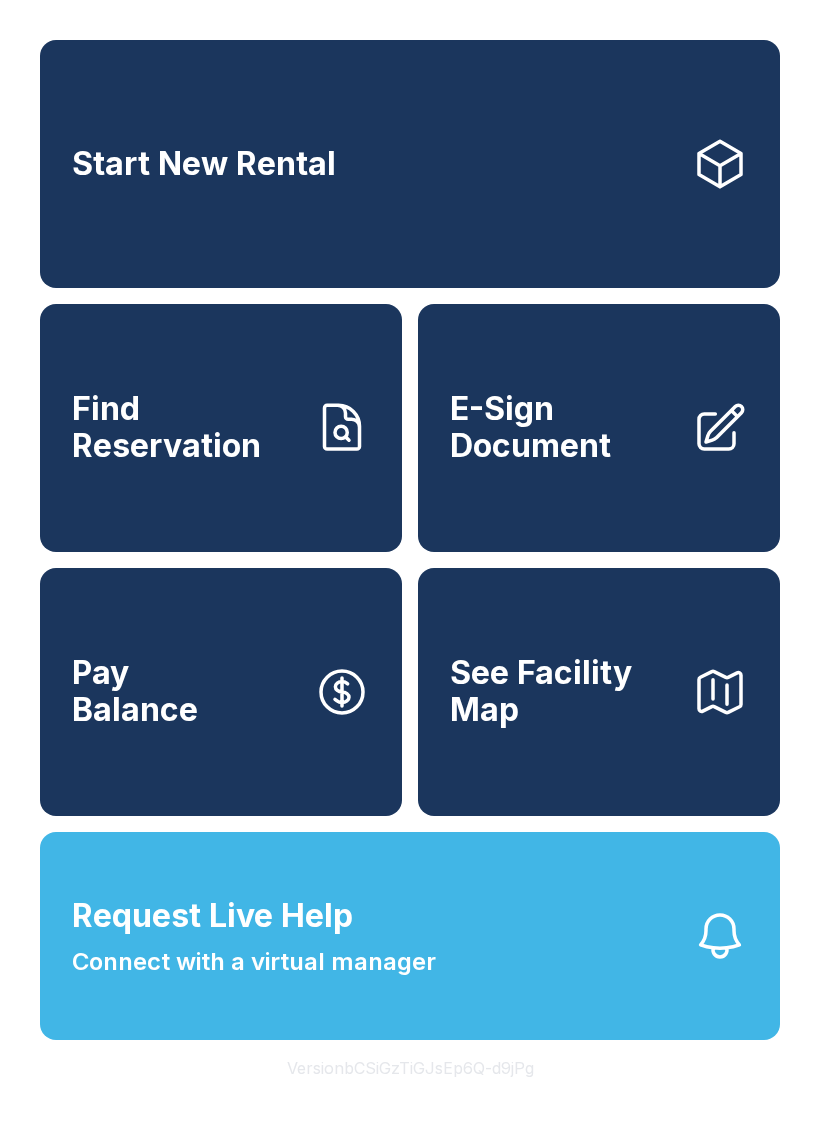 click on "Request Live Help Connect with a virtual manager" at bounding box center [254, 936] 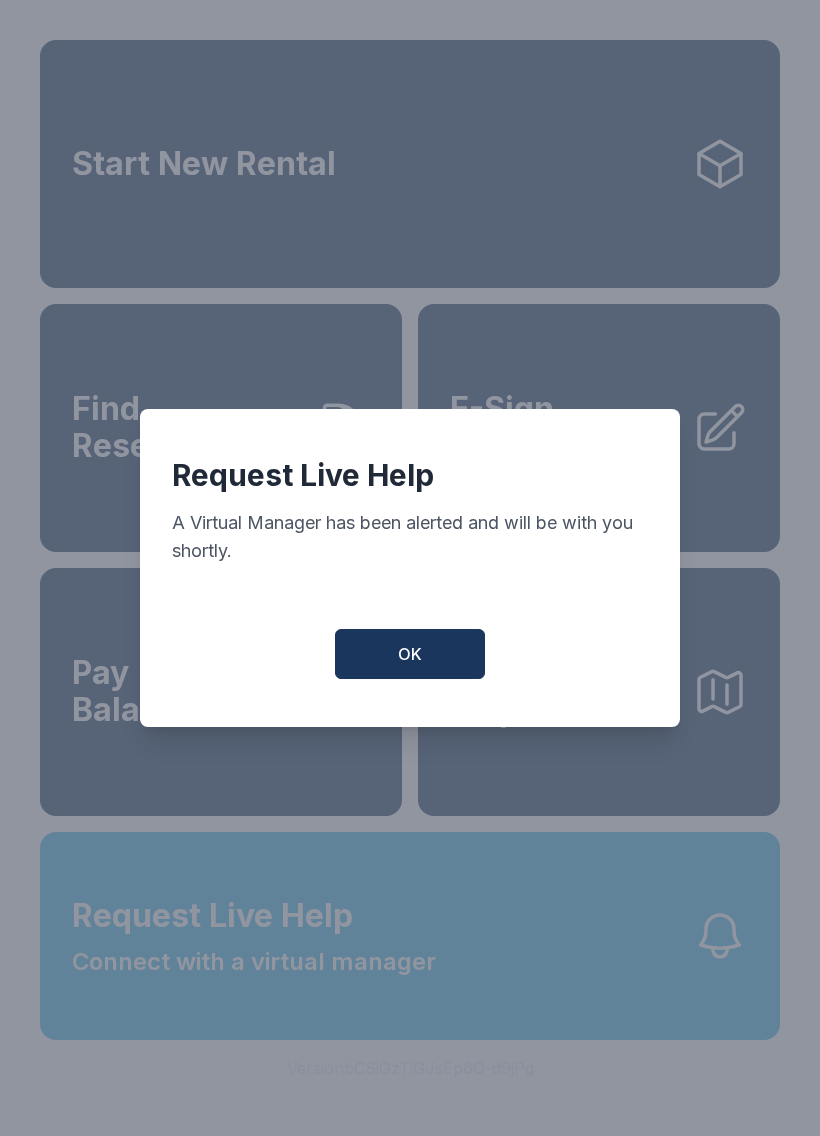 click on "OK" at bounding box center [410, 654] 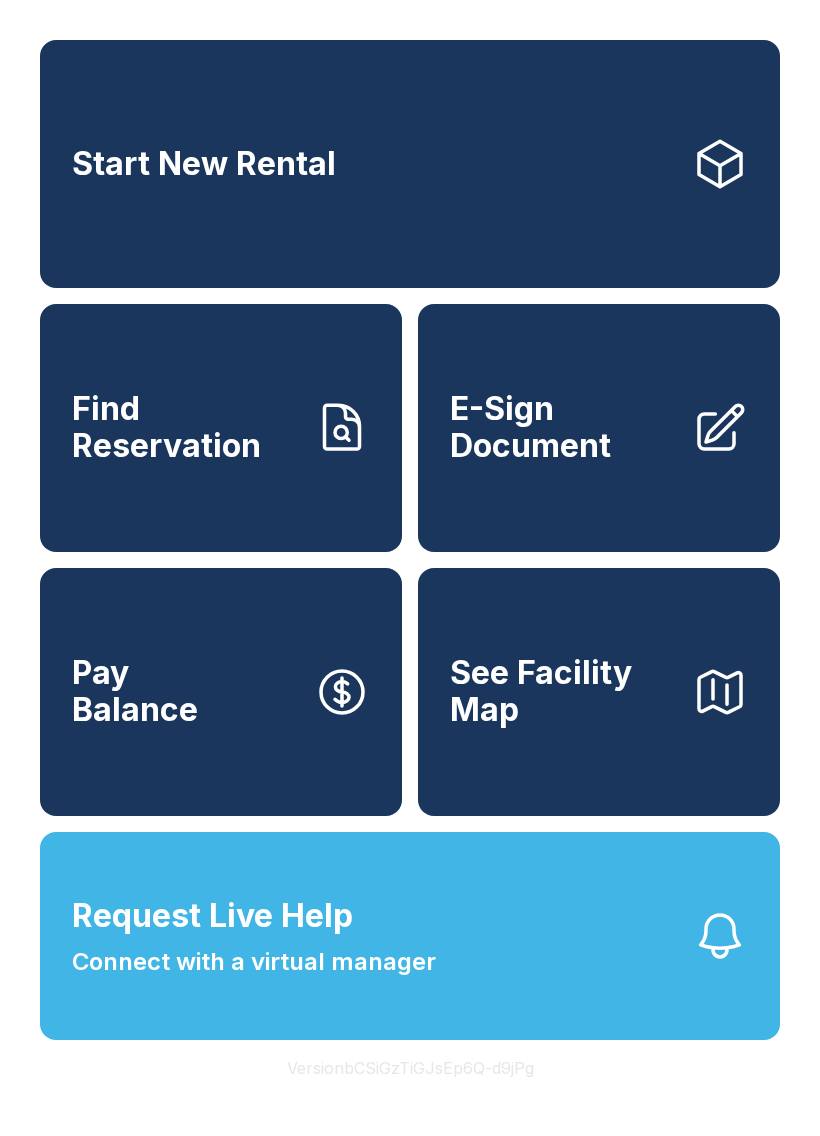 click on "Request Live Help" at bounding box center [212, 916] 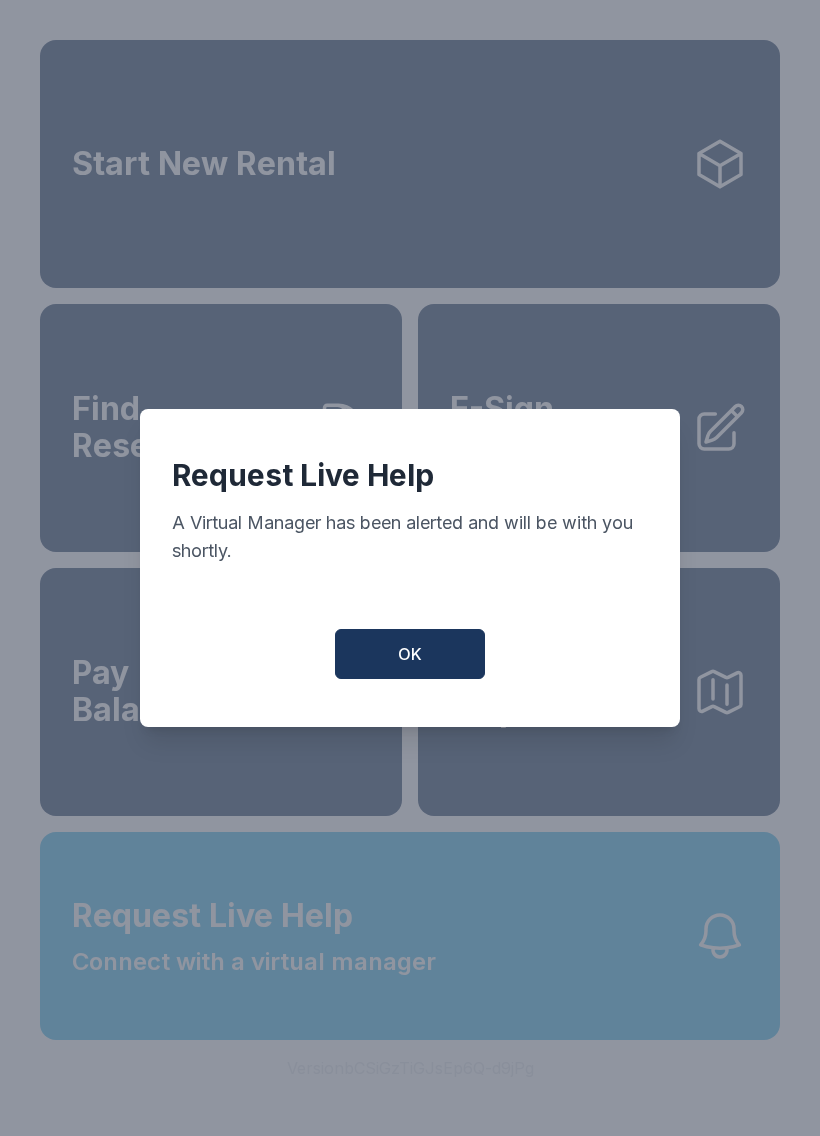 click on "OK" at bounding box center [410, 654] 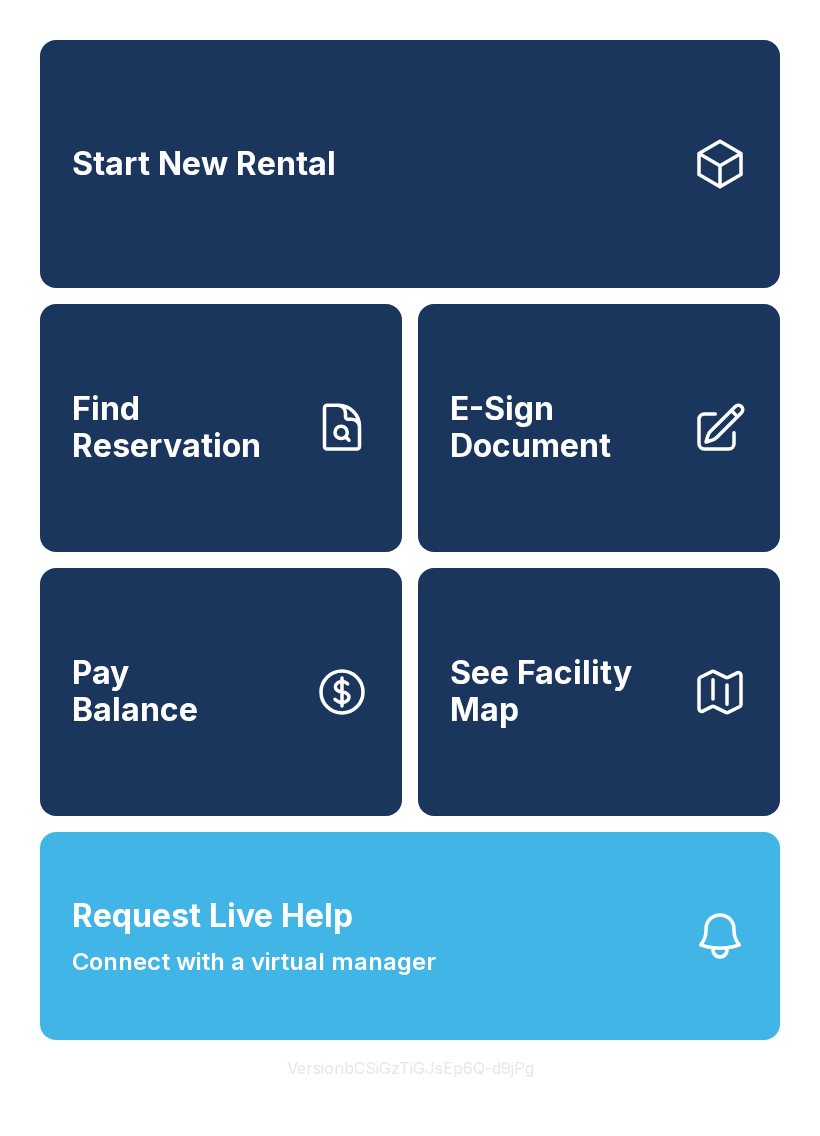 click on "Find Reservation" at bounding box center (185, 427) 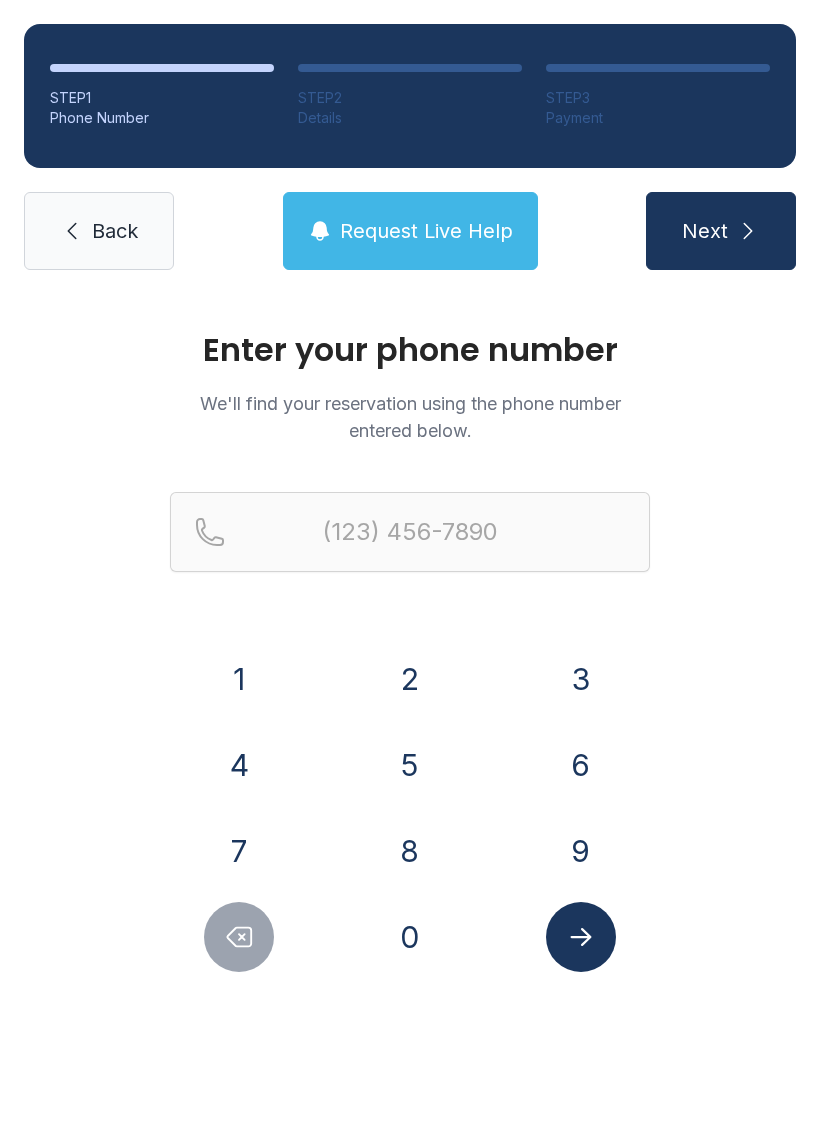 click on "7" at bounding box center (239, 679) 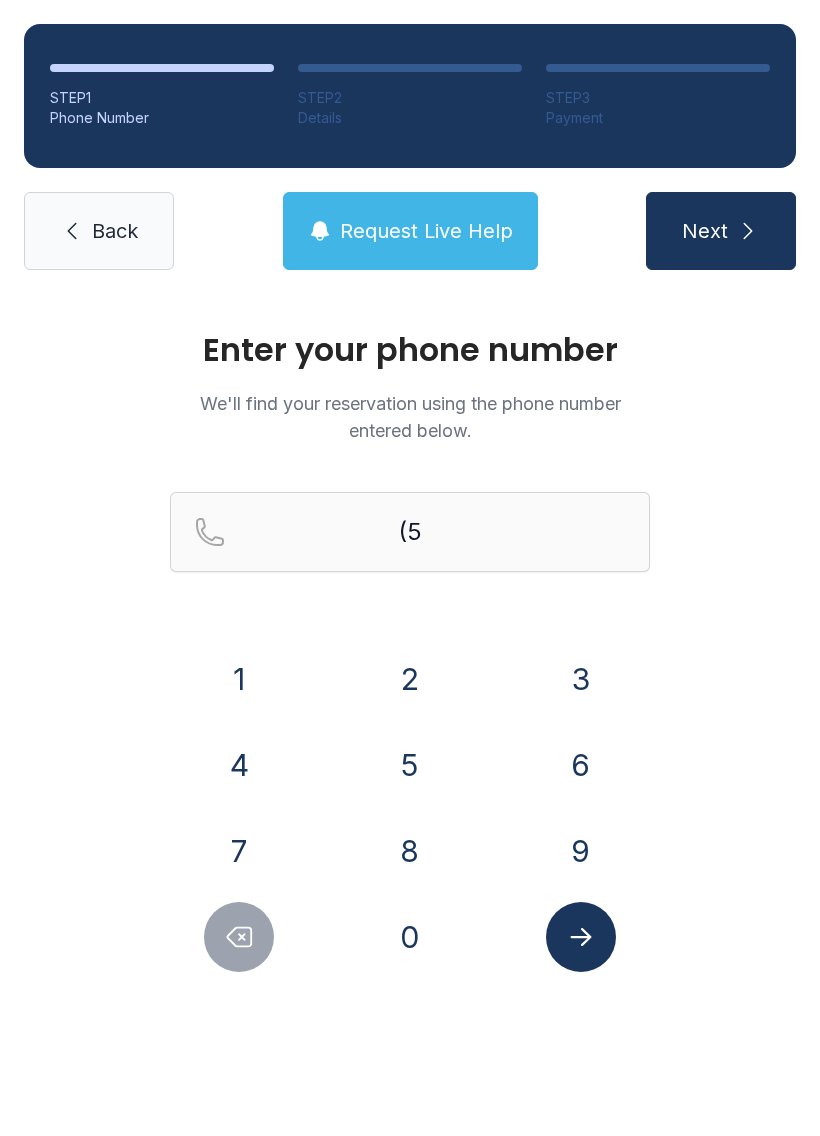 click on "2" at bounding box center (239, 679) 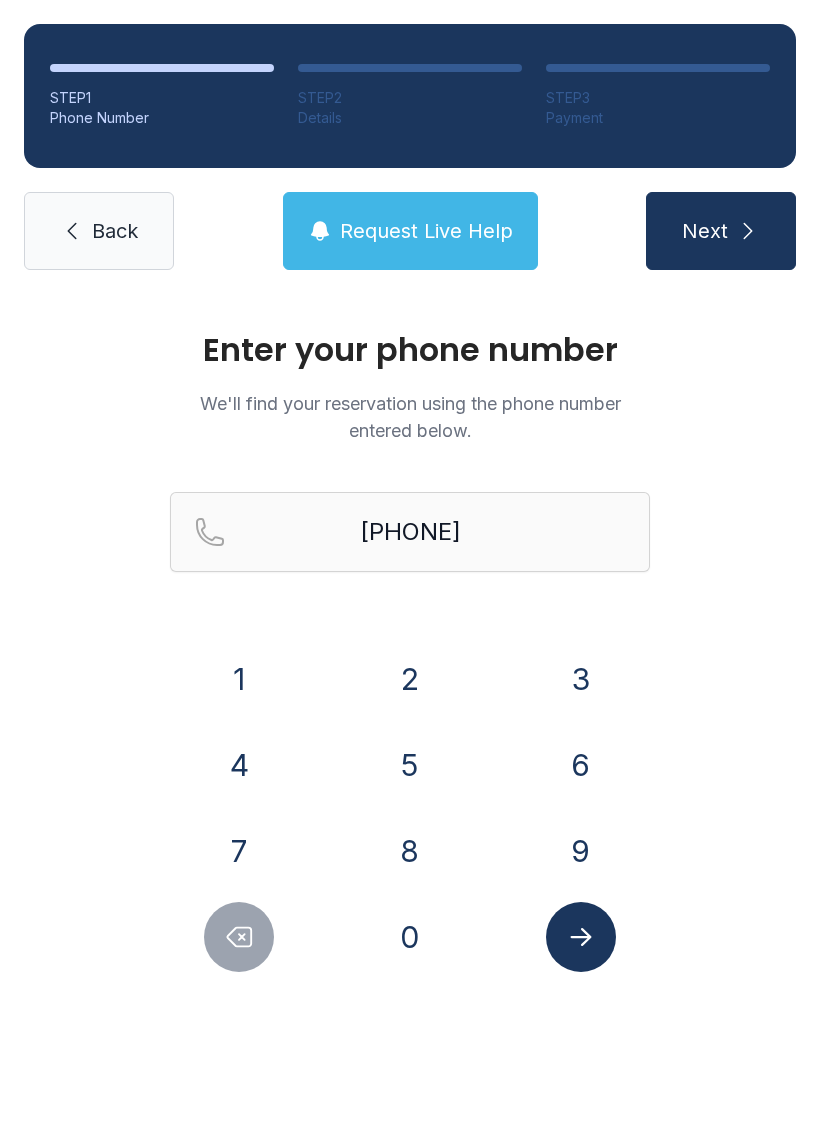 click on "7" at bounding box center (239, 679) 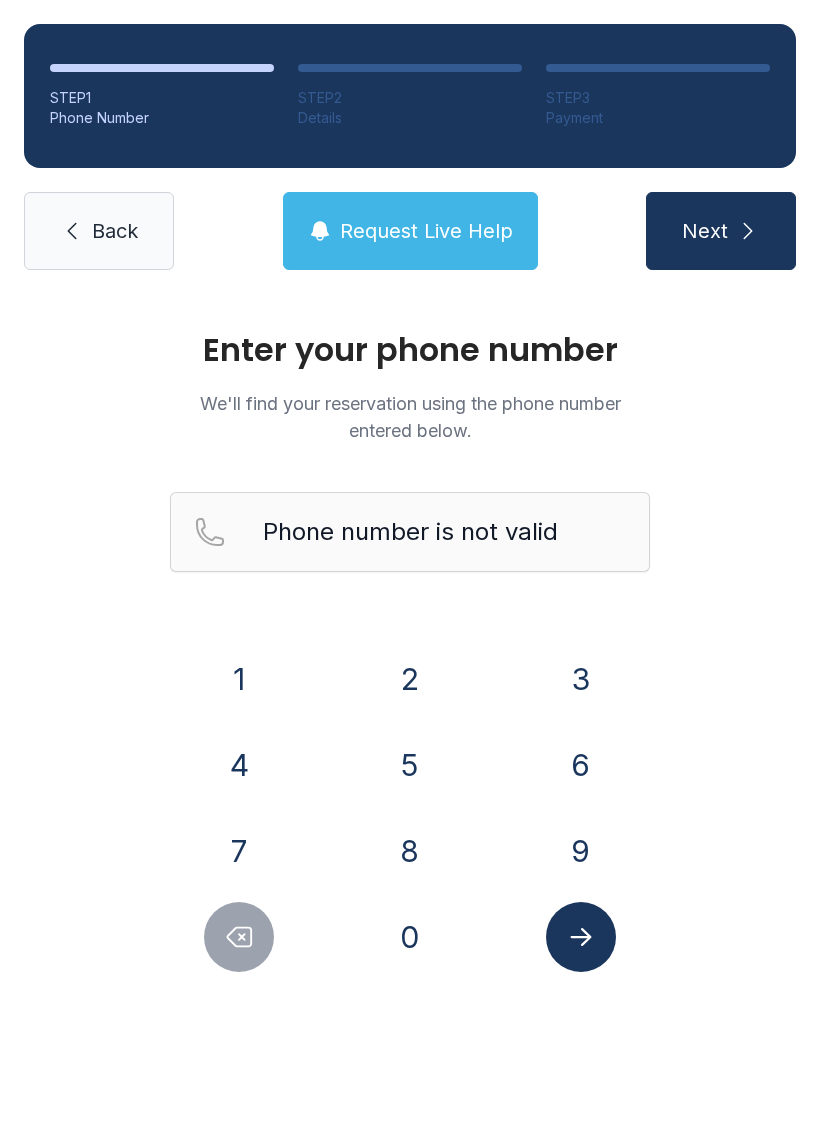 click on "5" at bounding box center (239, 679) 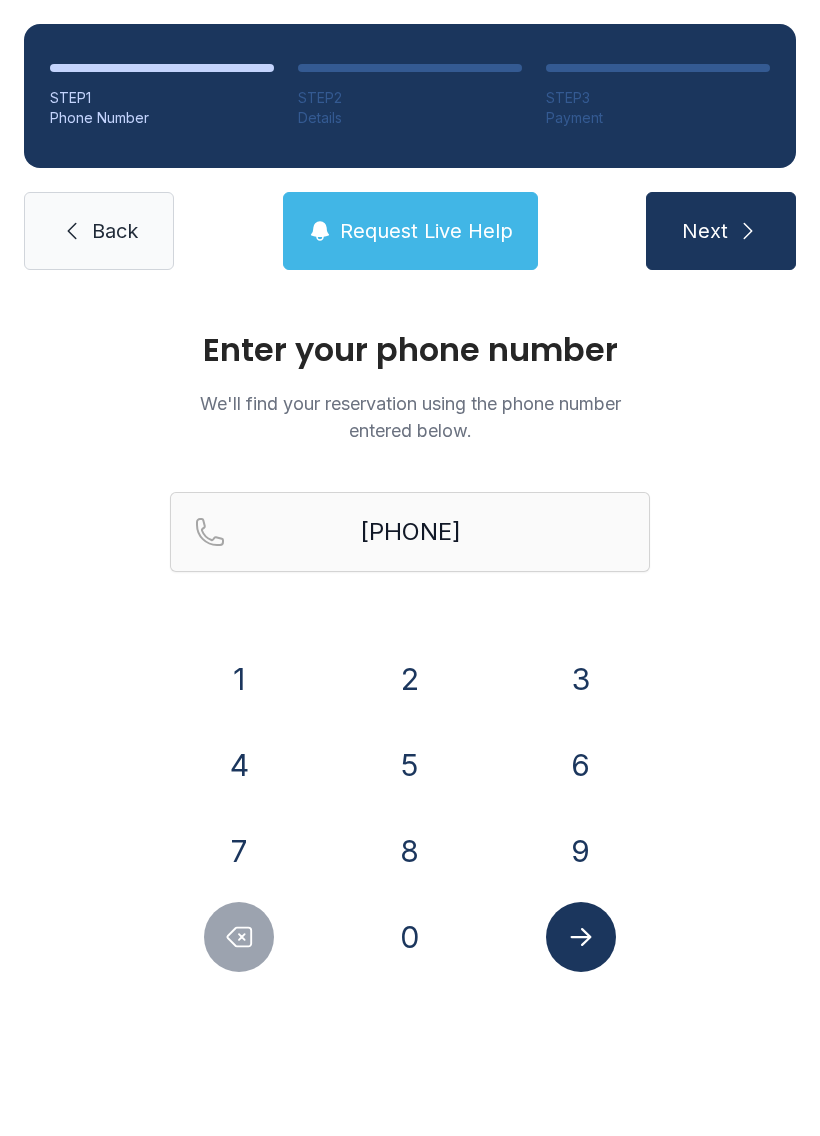 click on "1" at bounding box center (239, 679) 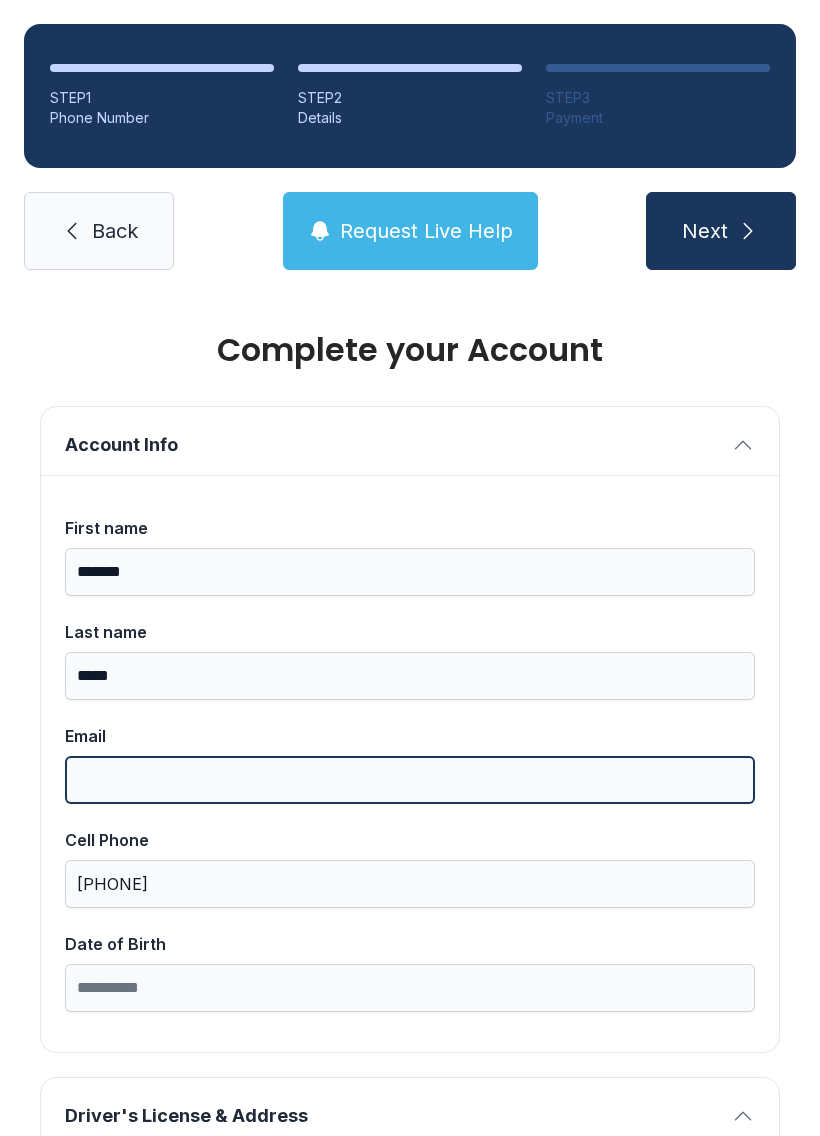 click on "Email" at bounding box center (410, 780) 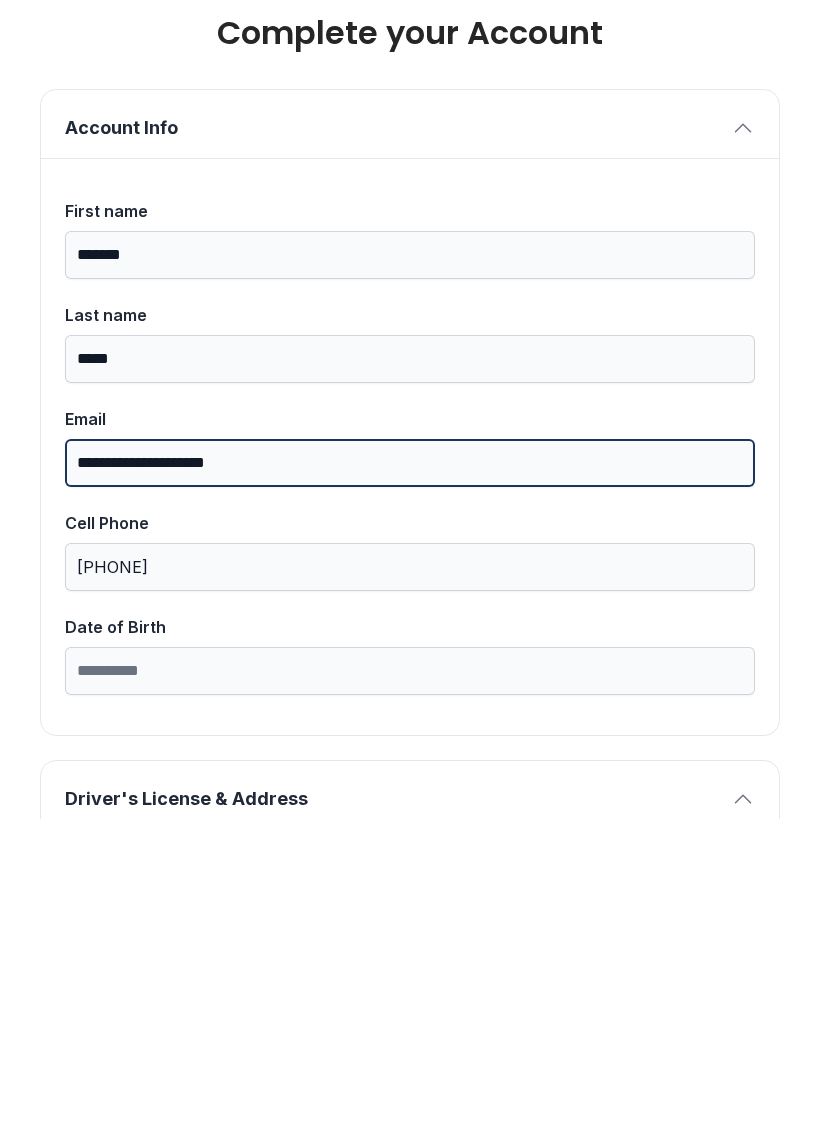 type on "**********" 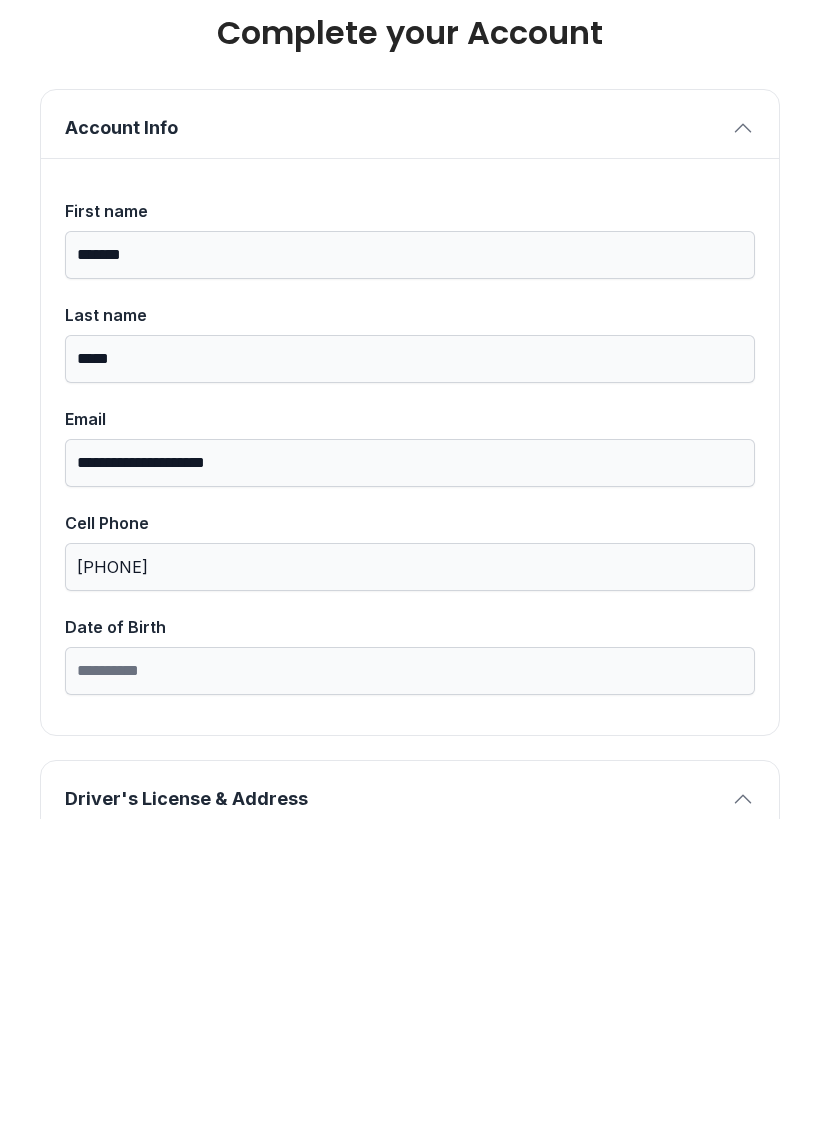 type on "*" 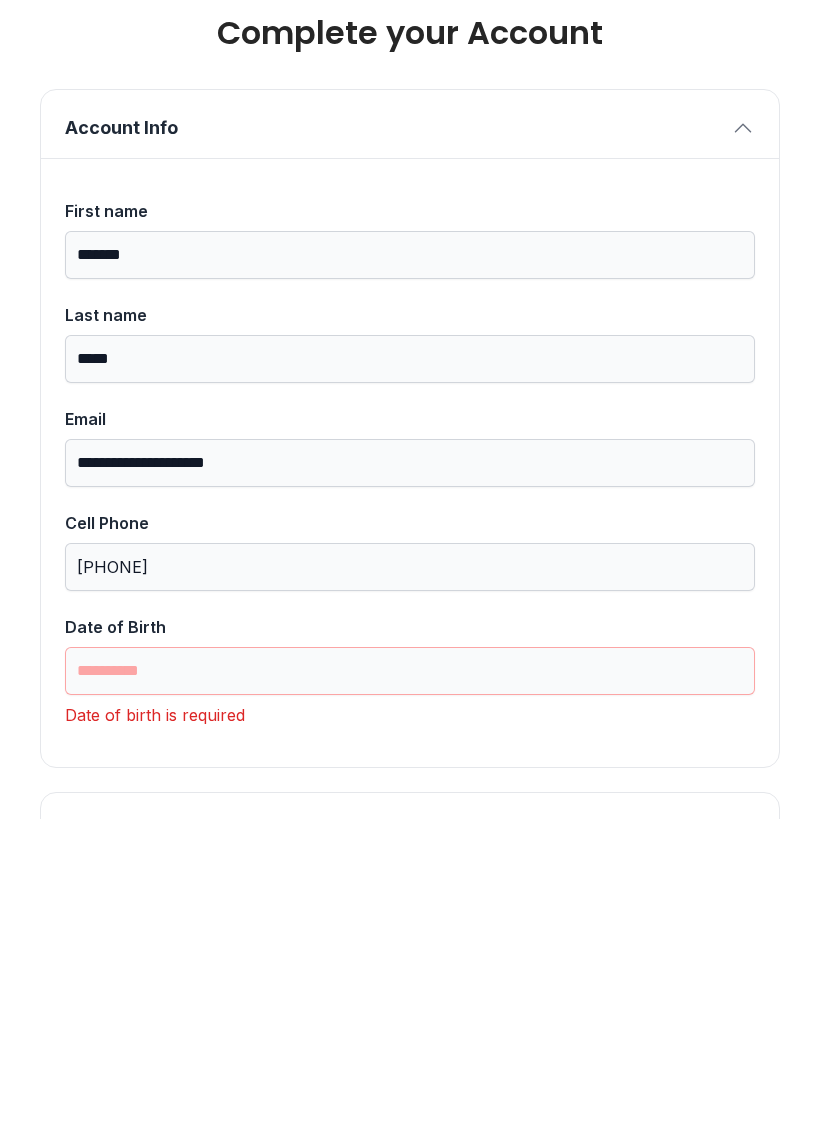 scroll, scrollTop: 4, scrollLeft: 0, axis: vertical 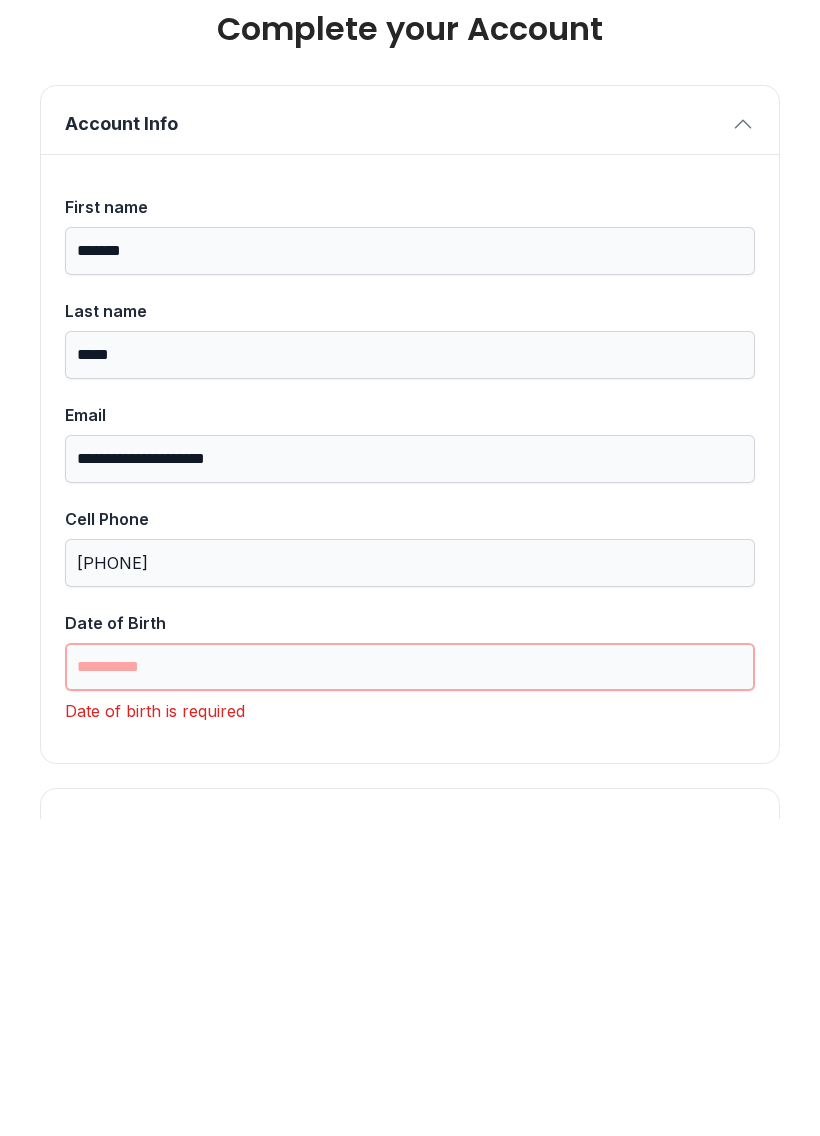 click on "Date of Birth" at bounding box center [410, 984] 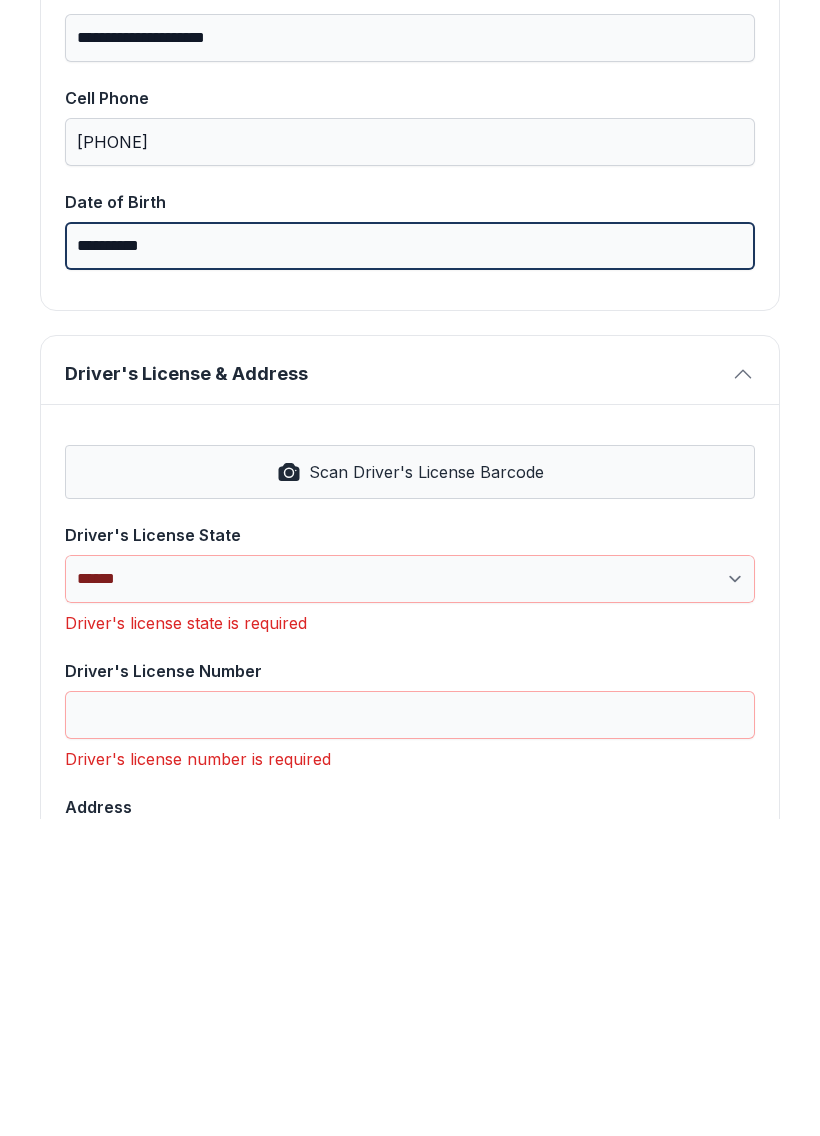 scroll, scrollTop: 426, scrollLeft: 0, axis: vertical 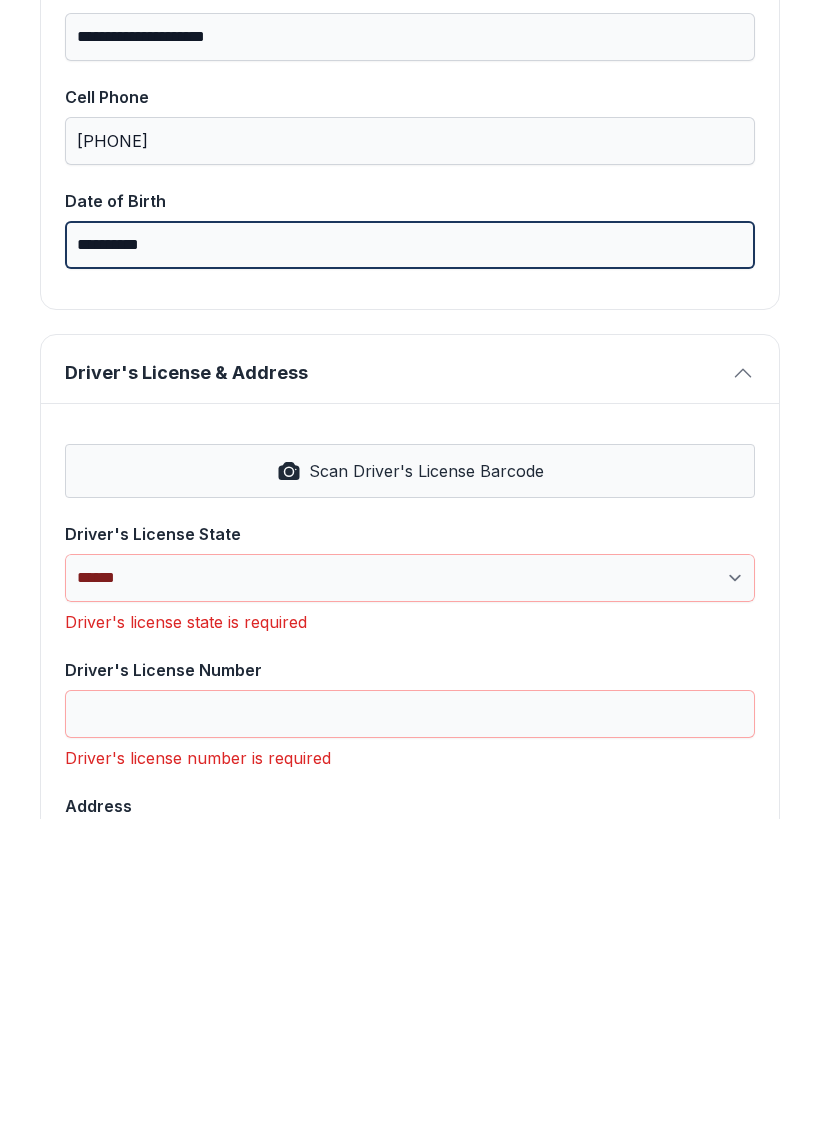 type on "**********" 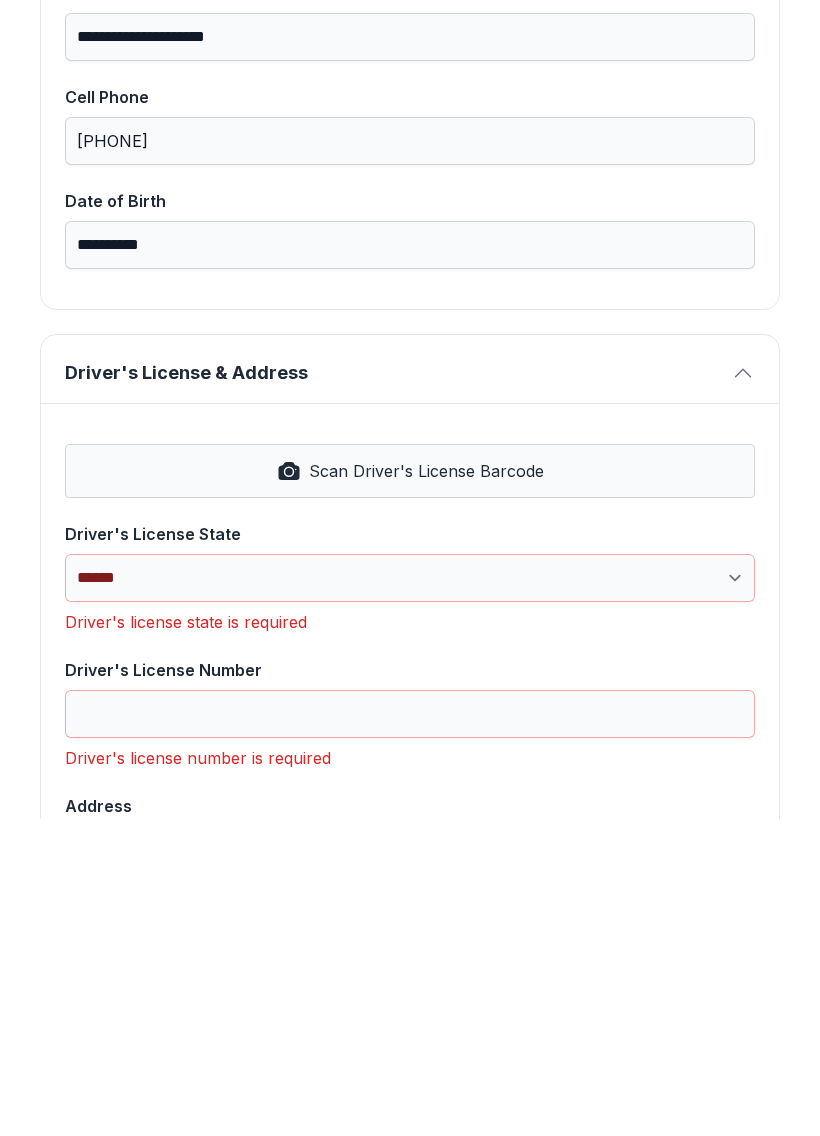 click on "**********" at bounding box center [410, 895] 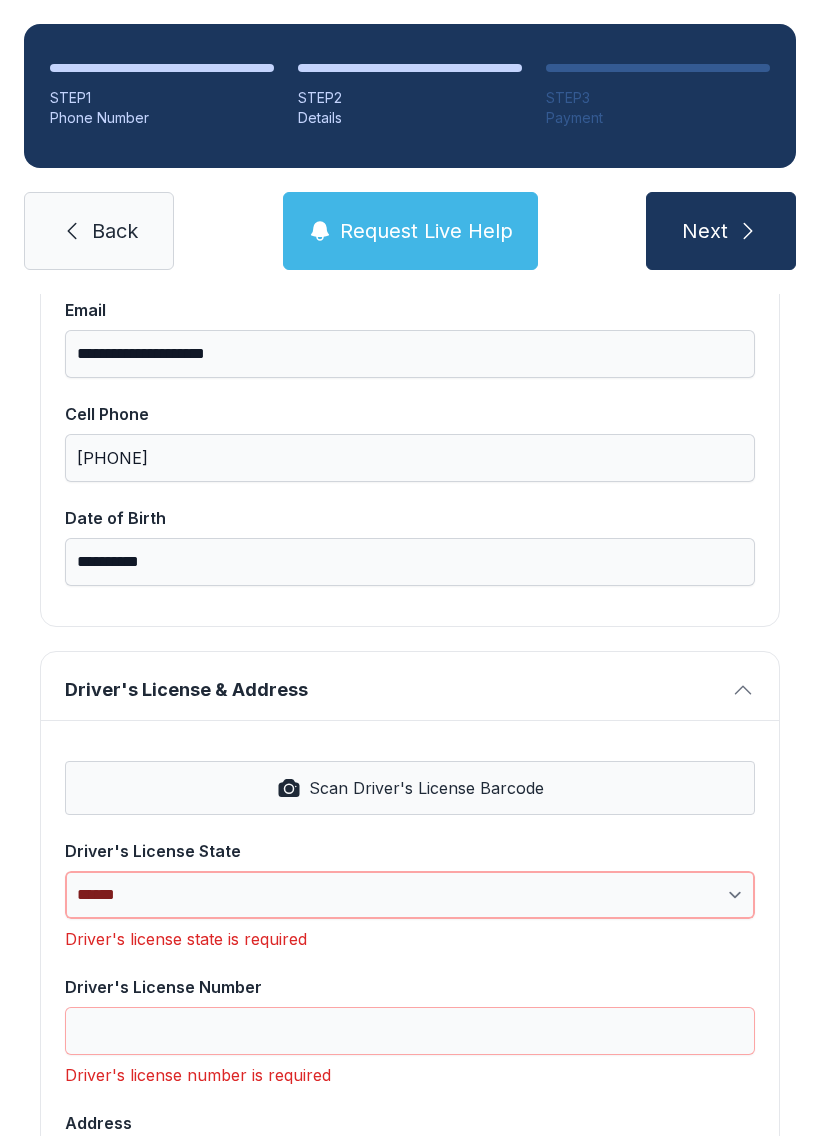 select on "**" 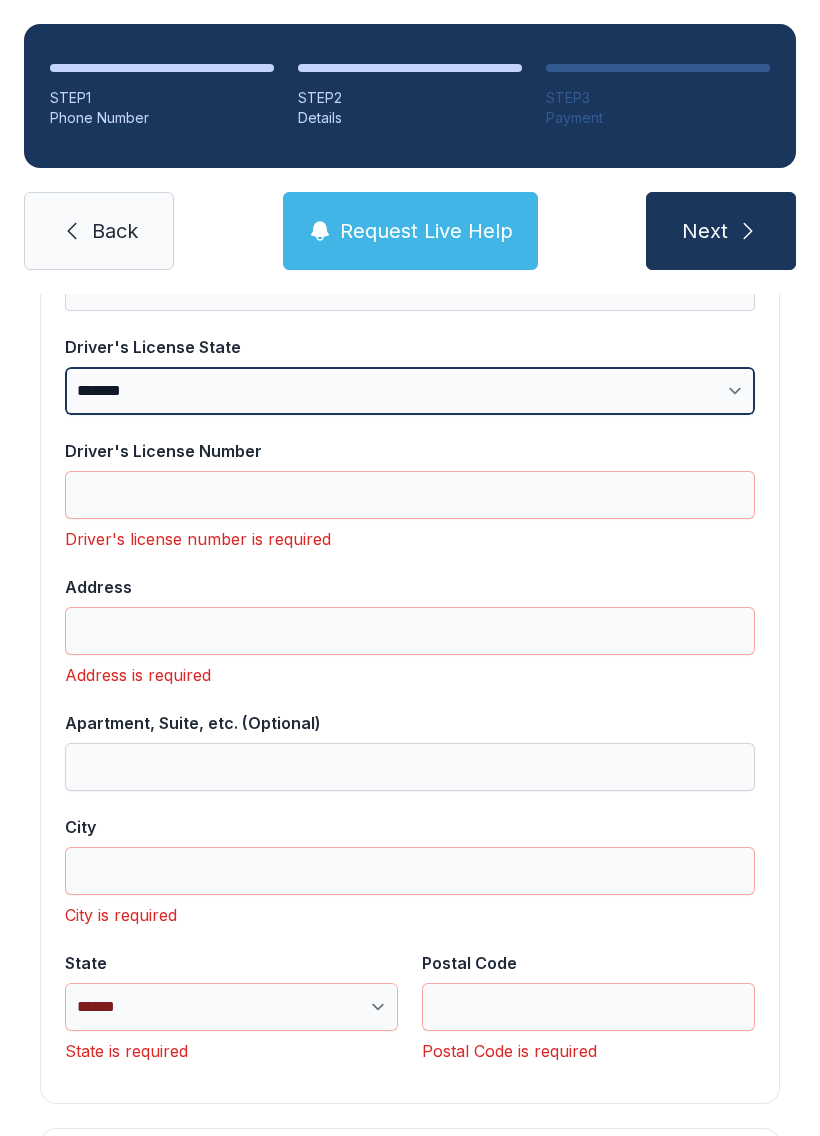 scroll, scrollTop: 938, scrollLeft: 0, axis: vertical 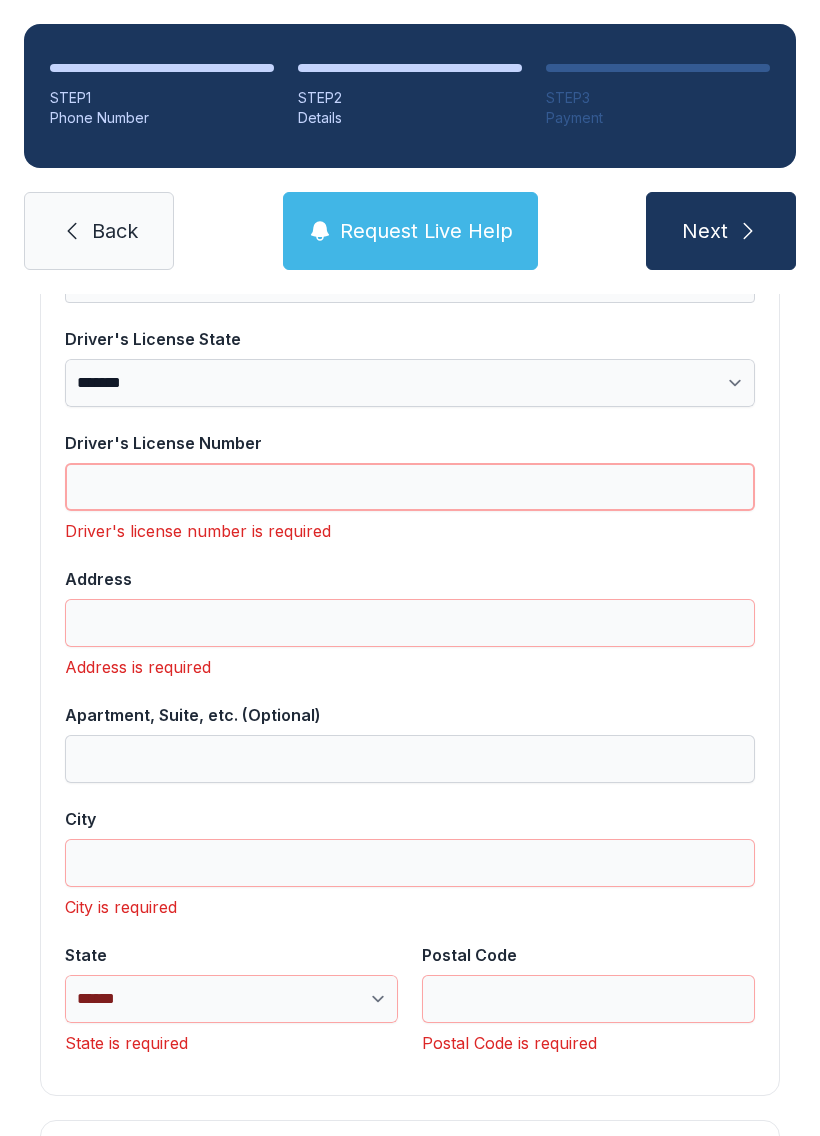 click on "Driver's License Number" at bounding box center (410, 487) 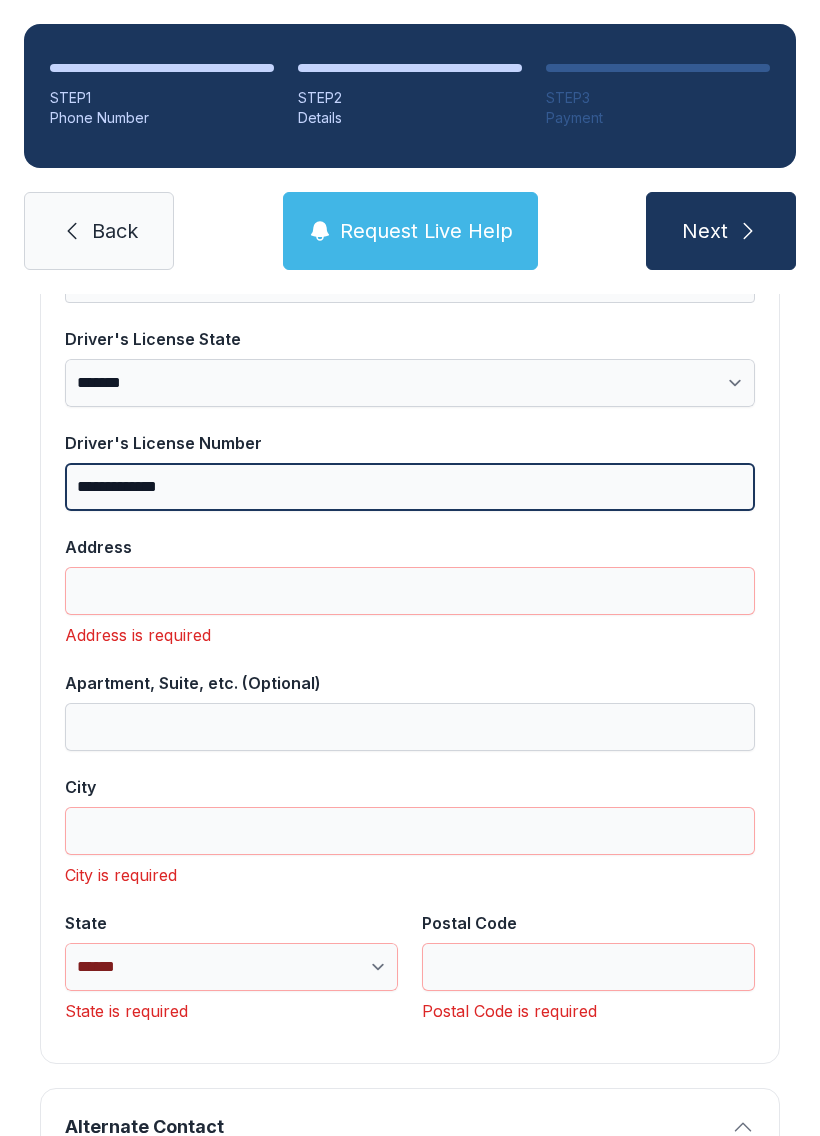 type on "**********" 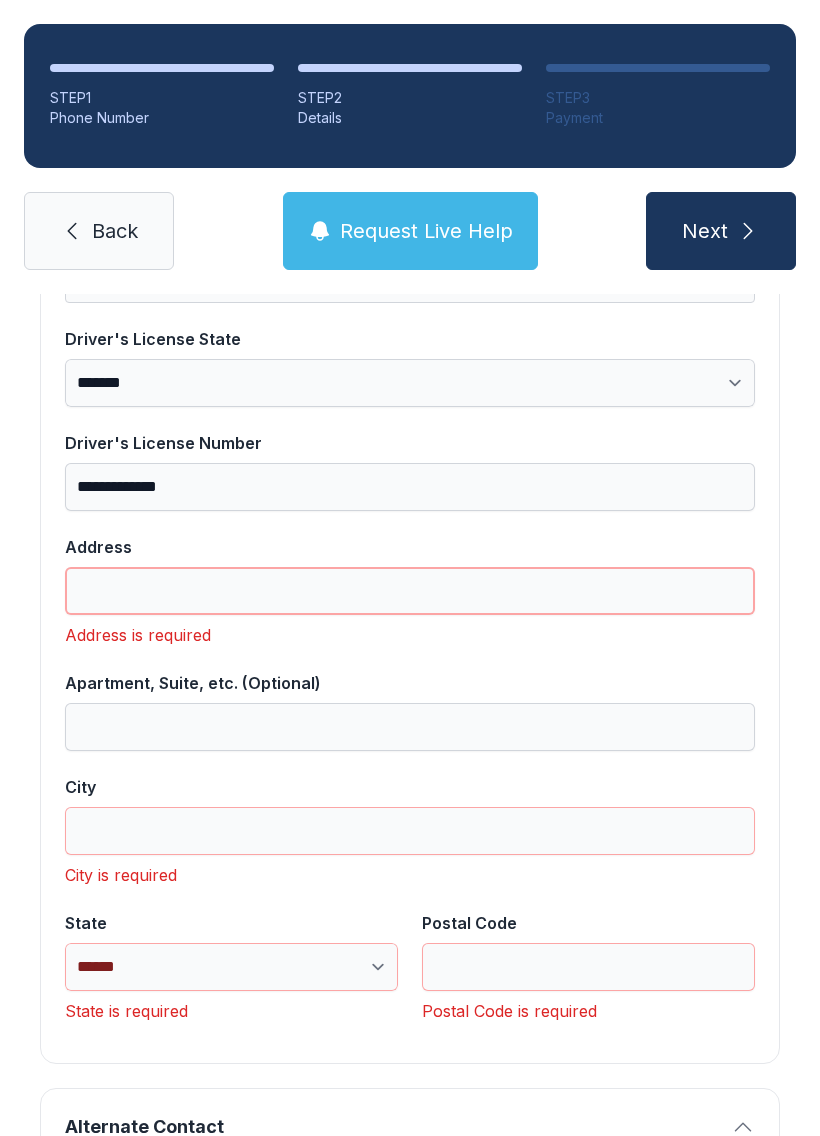 click on "Address" at bounding box center (410, 591) 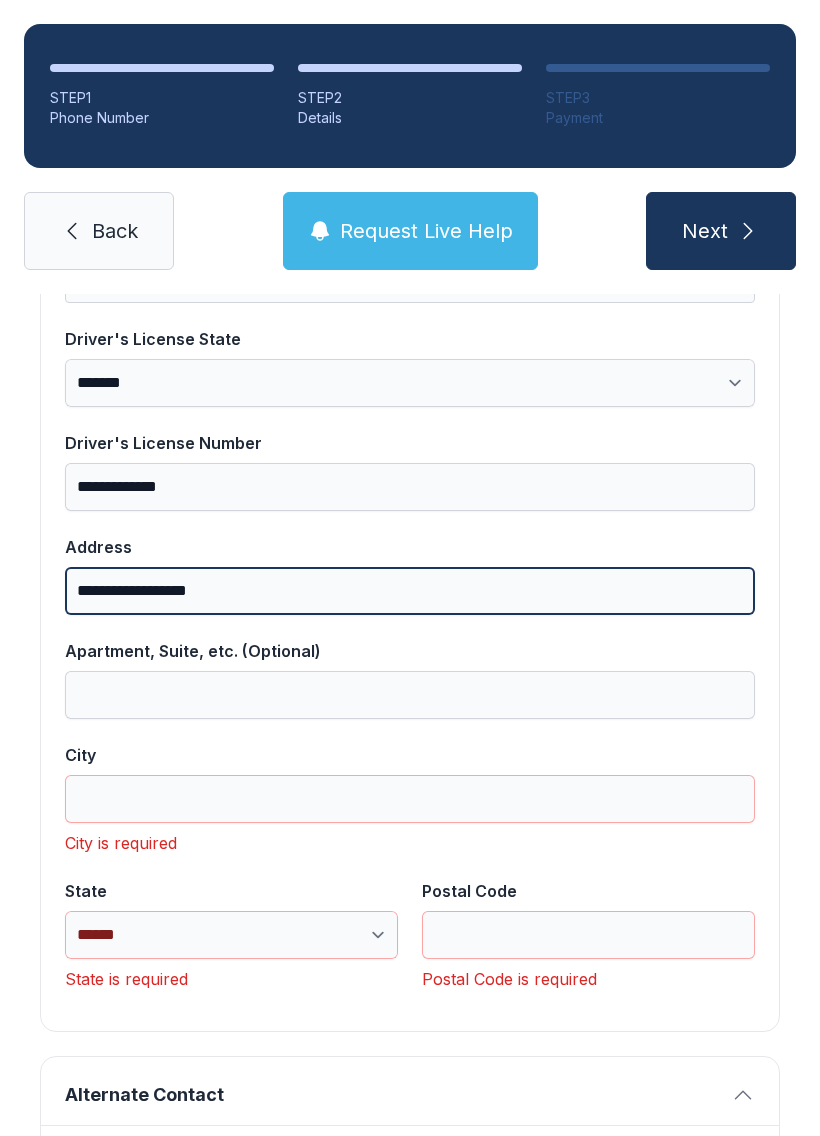 type on "**********" 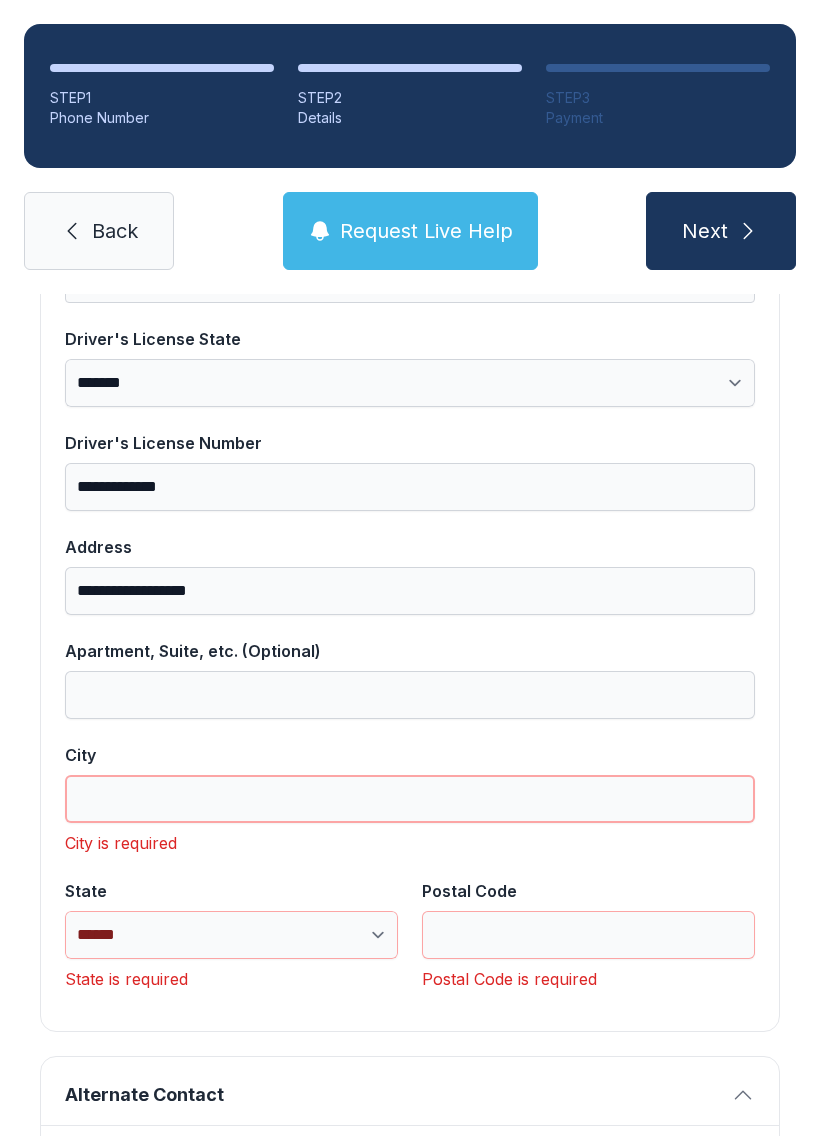 click on "City" at bounding box center (410, 799) 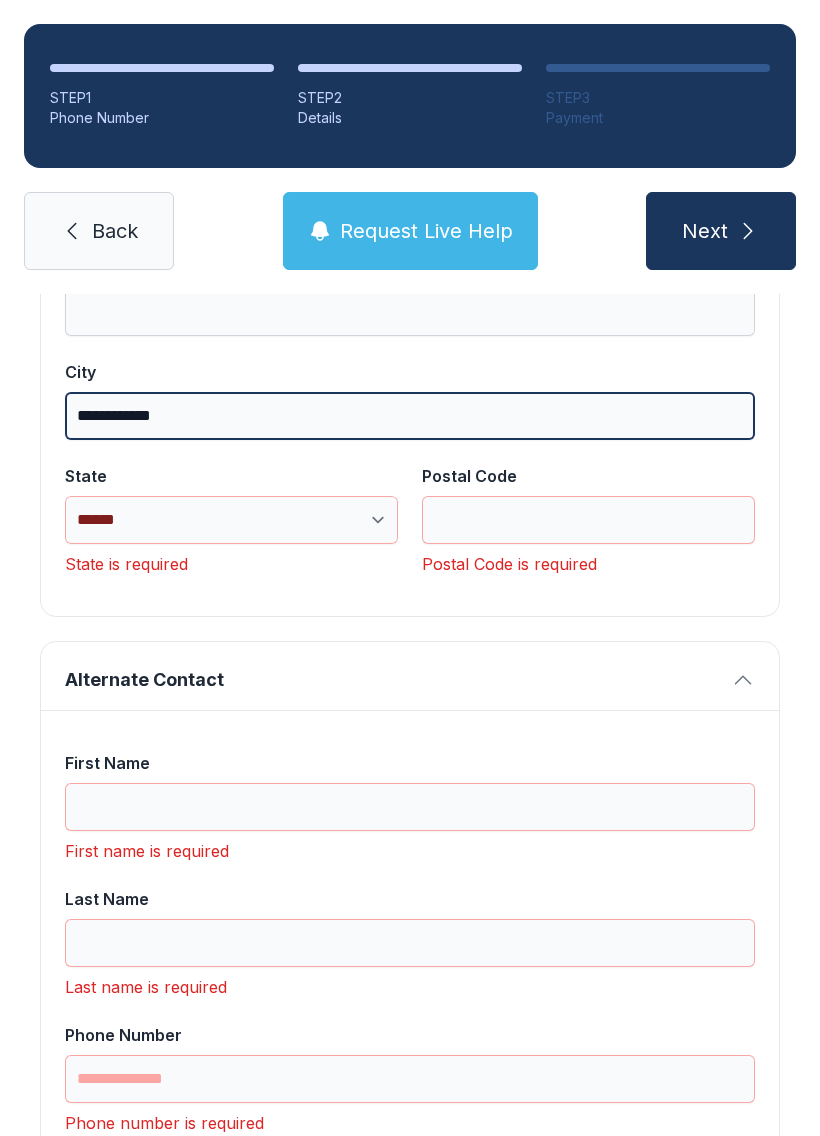 scroll, scrollTop: 1324, scrollLeft: 0, axis: vertical 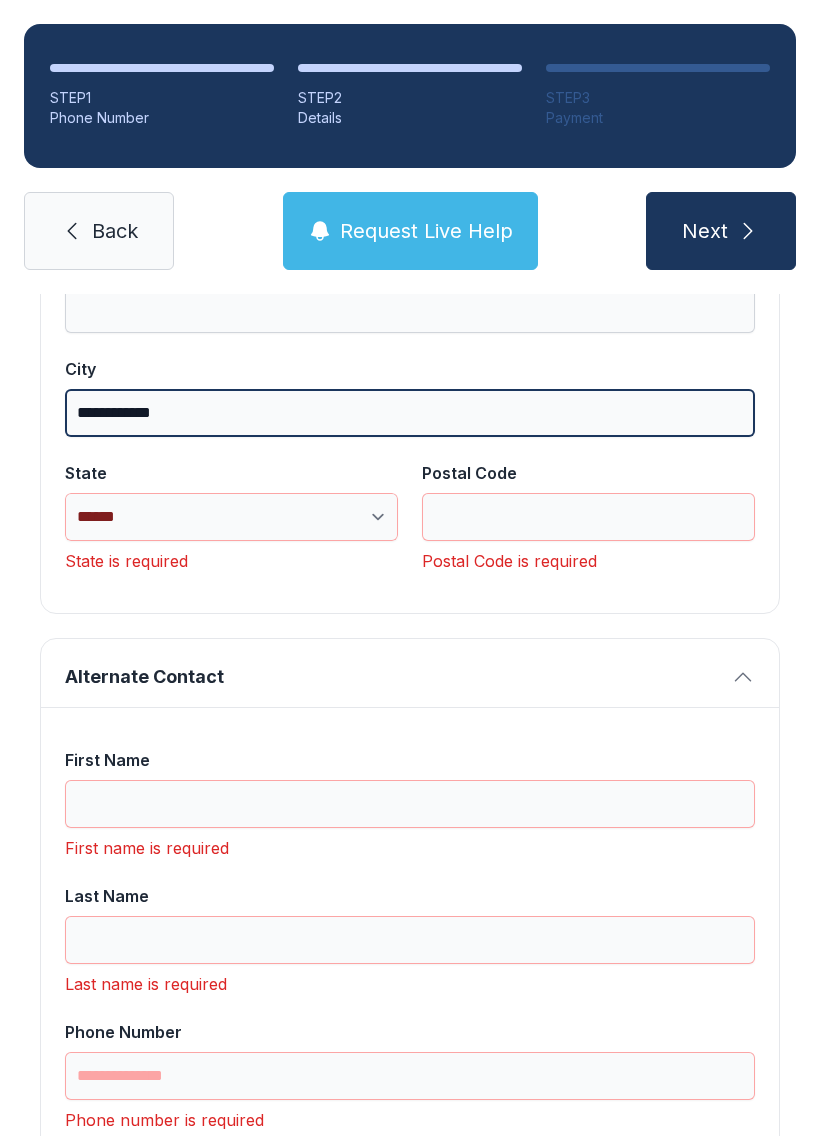 type on "**********" 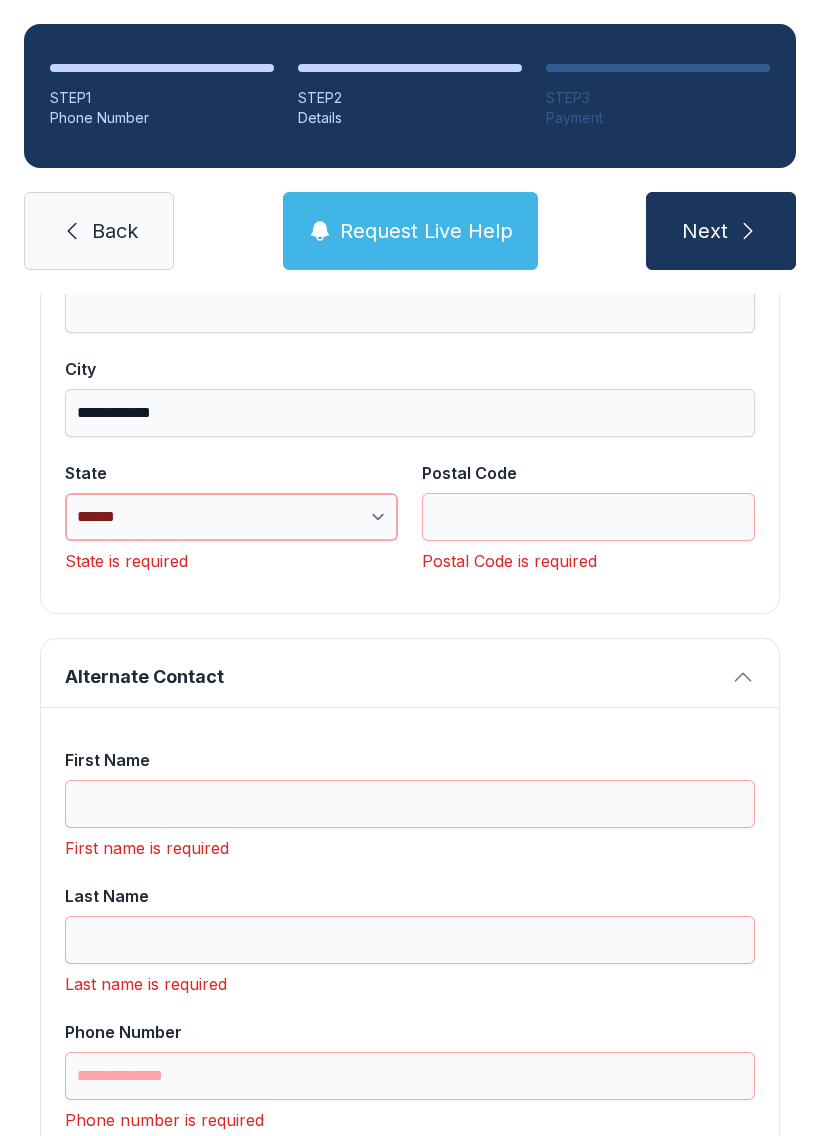 click on "**********" at bounding box center (231, 517) 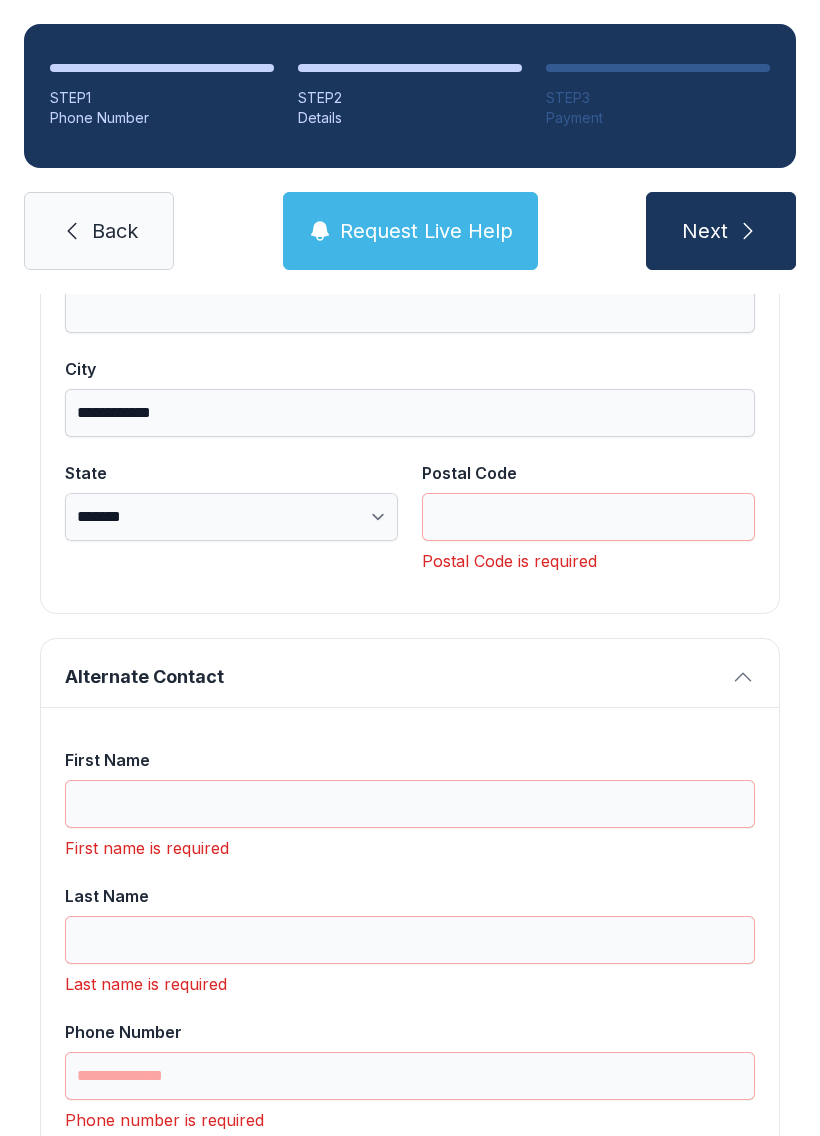 click on "Postal Code" at bounding box center (588, 517) 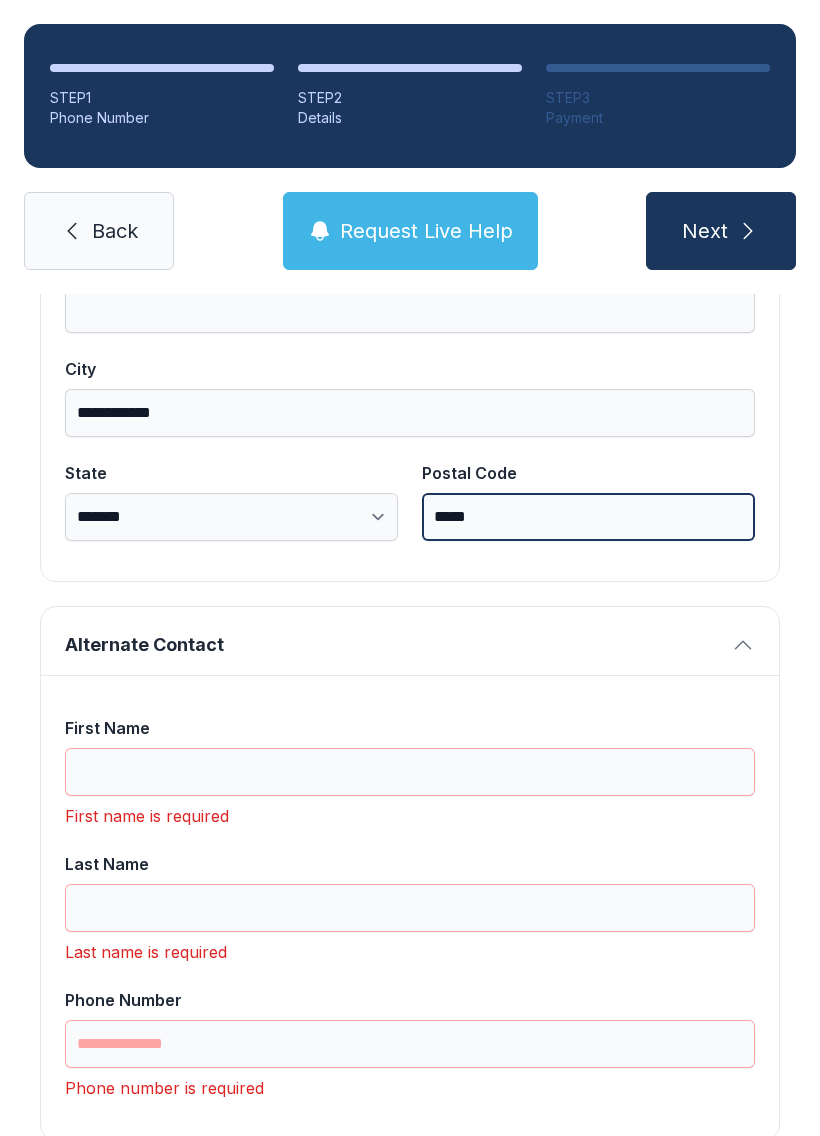 type on "*****" 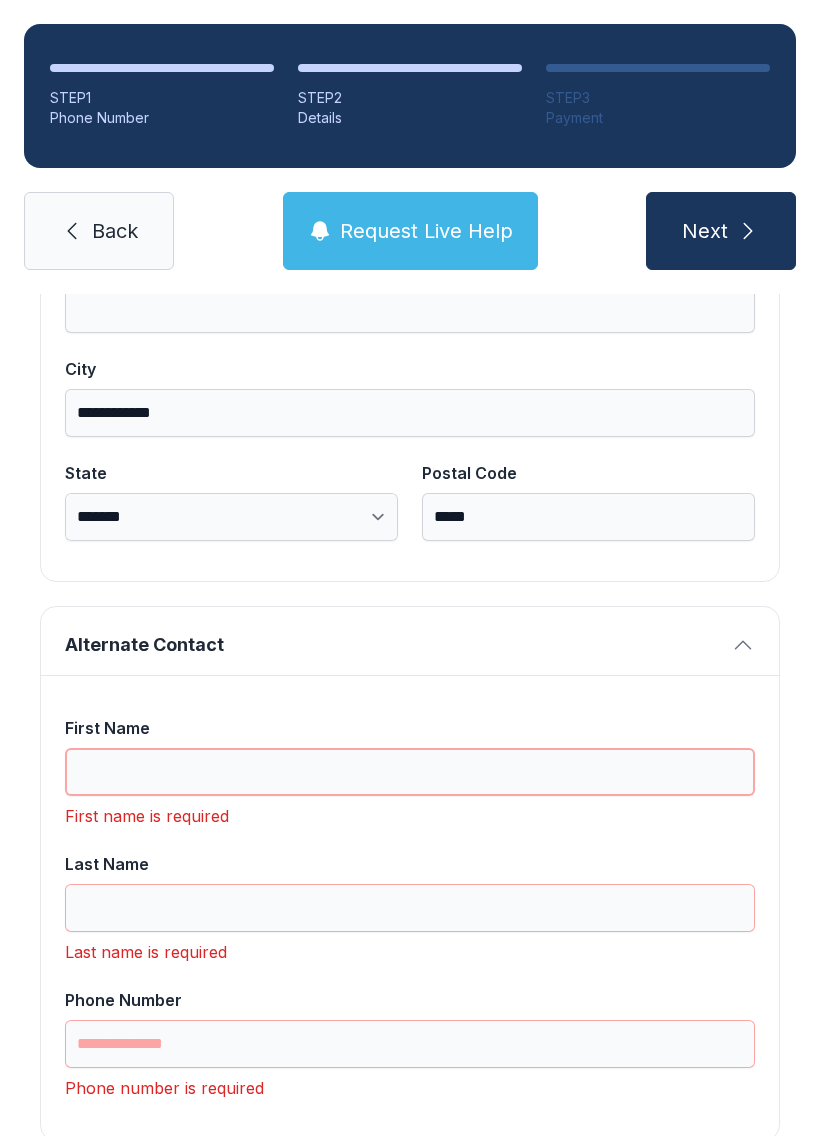 click on "First Name" at bounding box center [410, 772] 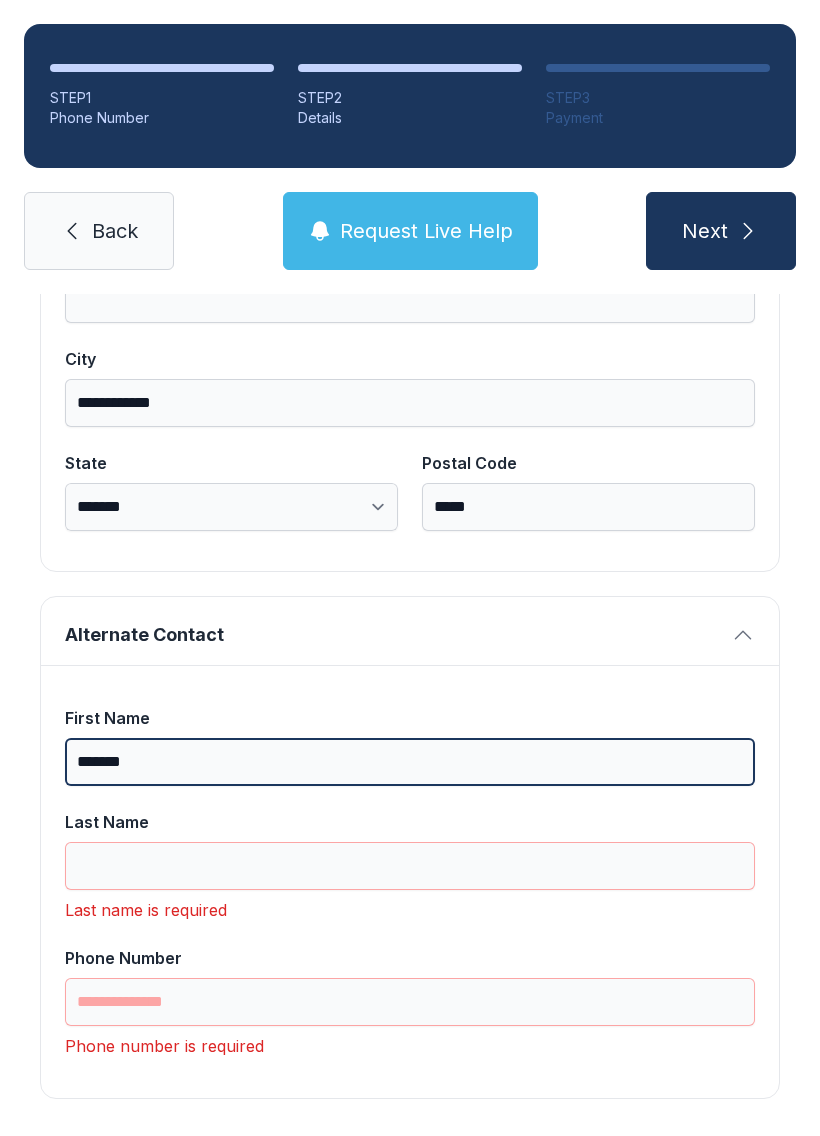 scroll, scrollTop: 1333, scrollLeft: 0, axis: vertical 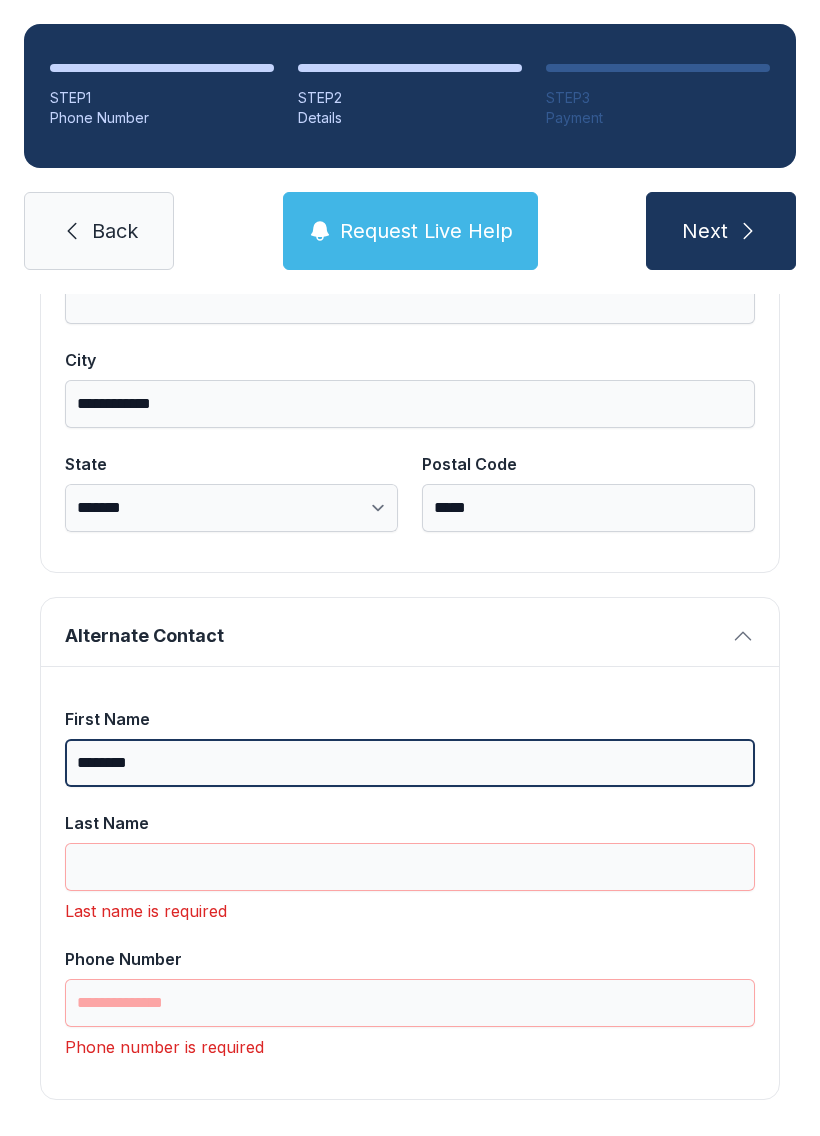 type on "*******" 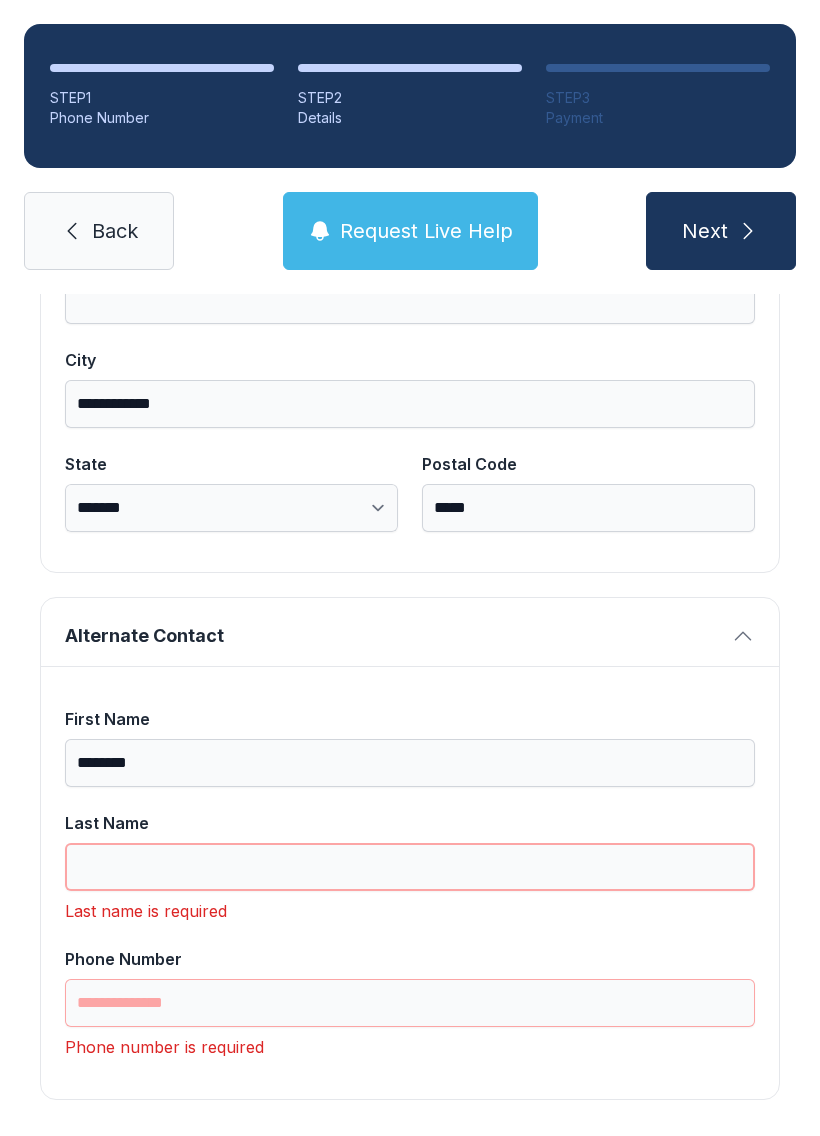 click on "Last Name" at bounding box center [410, 867] 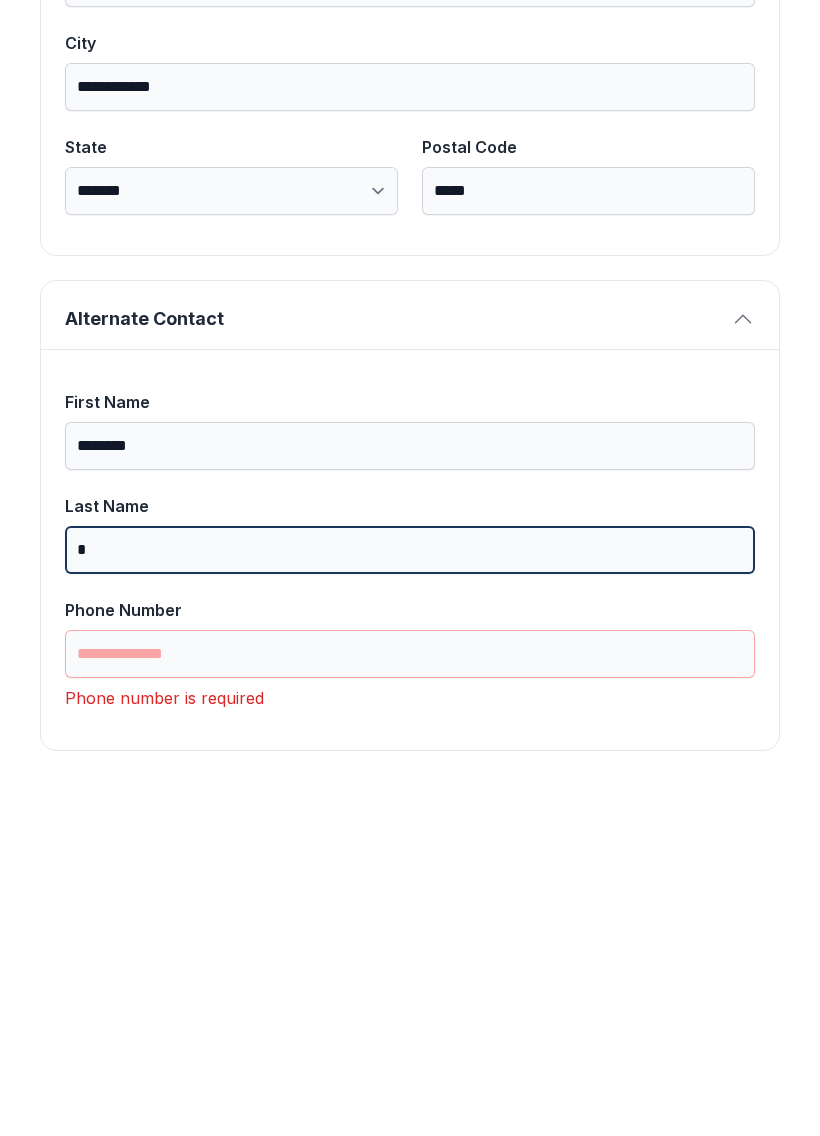 scroll, scrollTop: 1301, scrollLeft: 0, axis: vertical 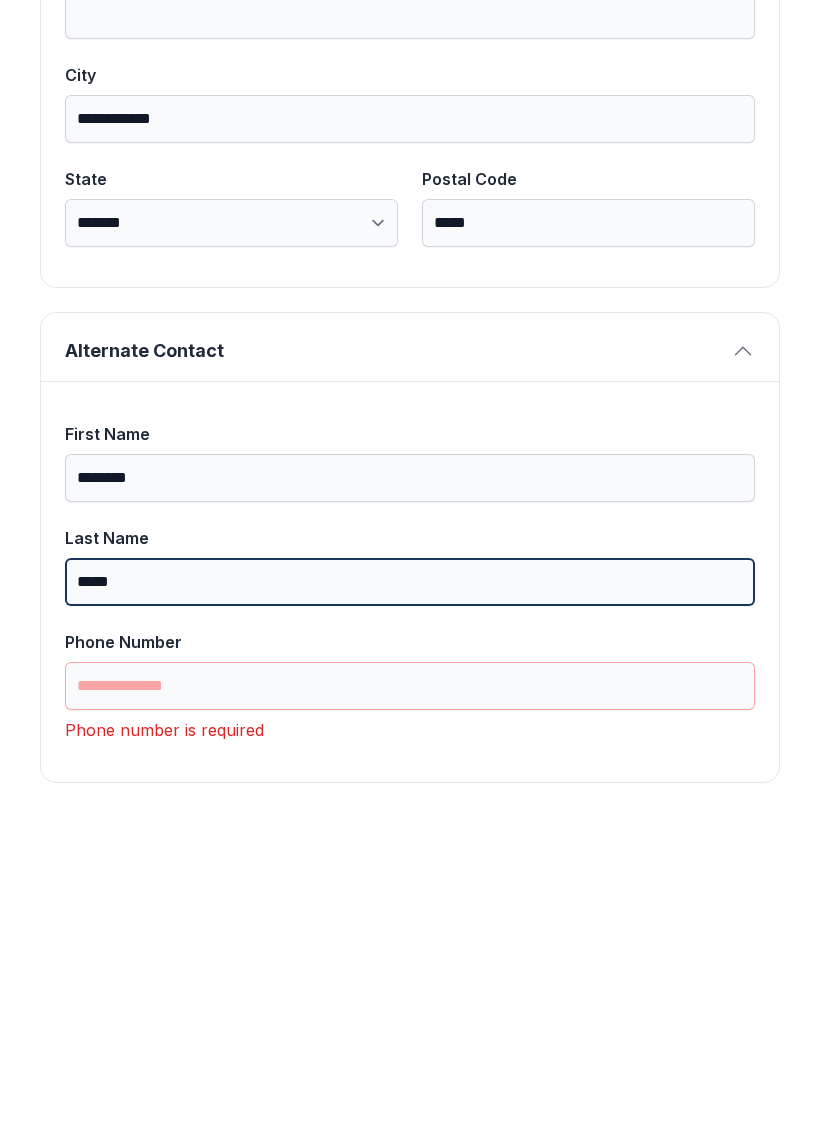type on "*****" 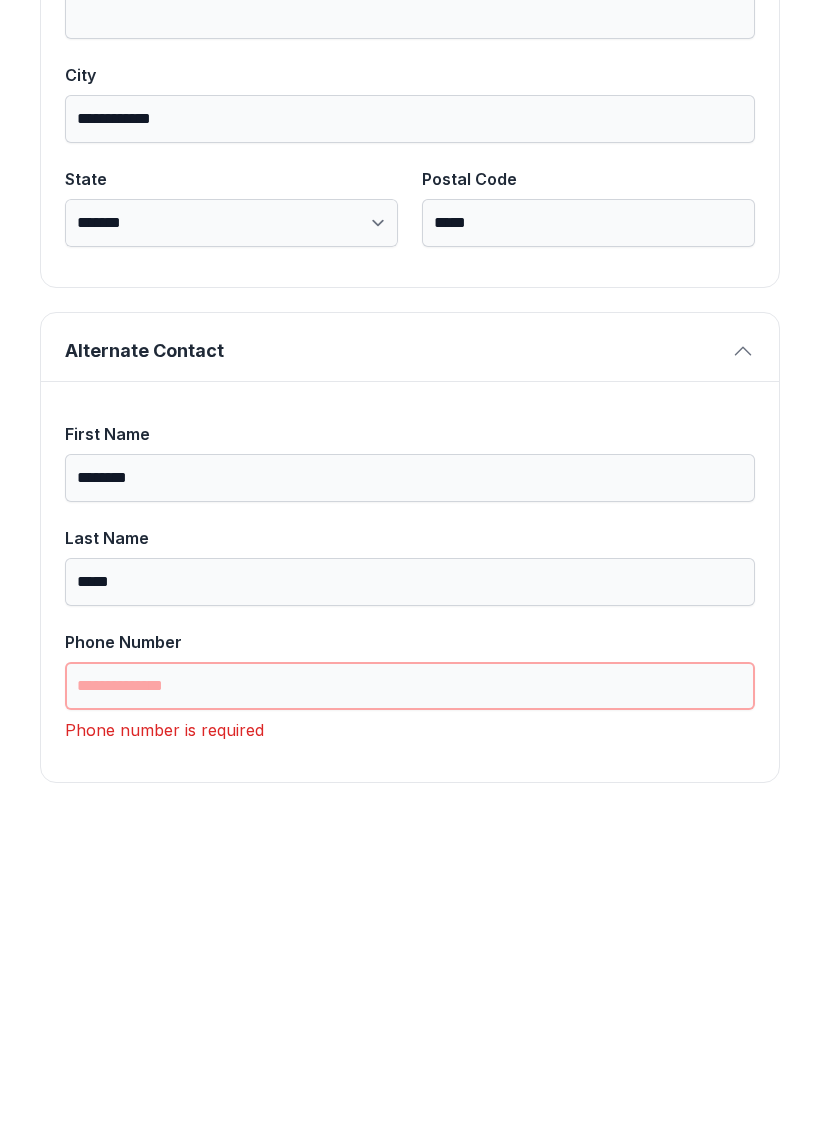 click on "Phone Number" at bounding box center [410, 1003] 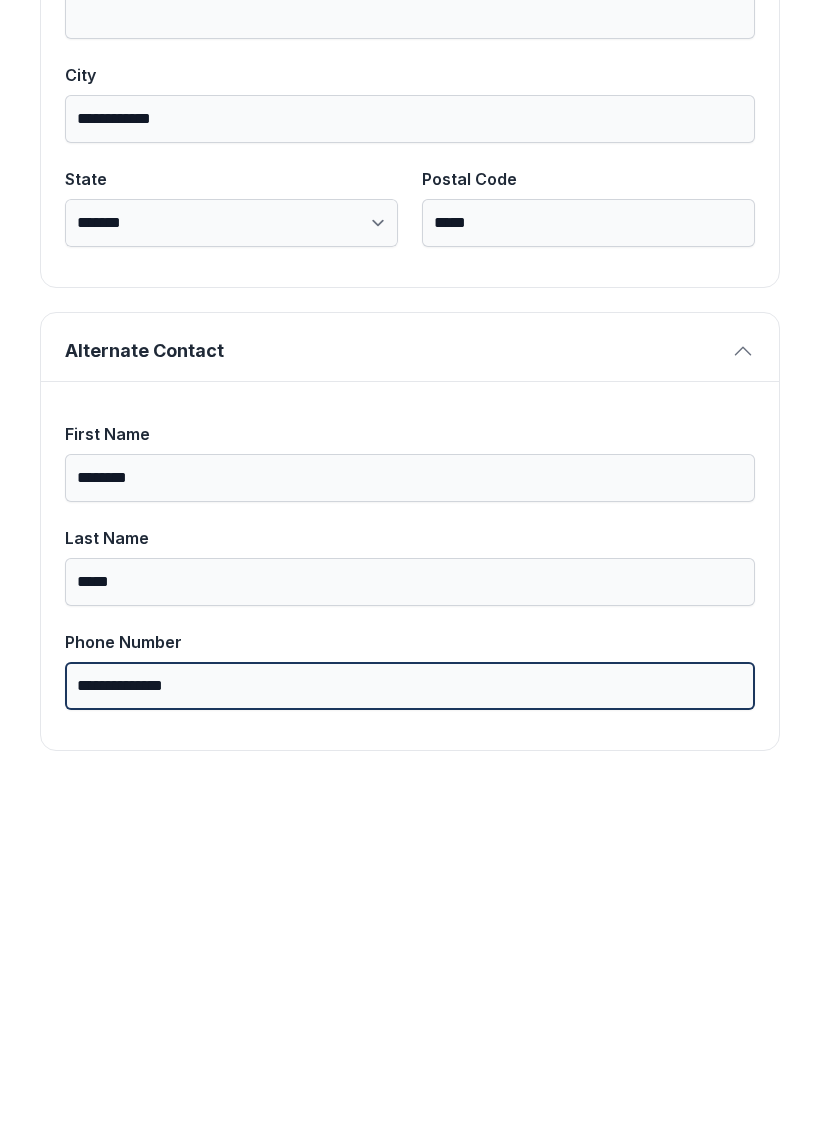 scroll, scrollTop: 1269, scrollLeft: 0, axis: vertical 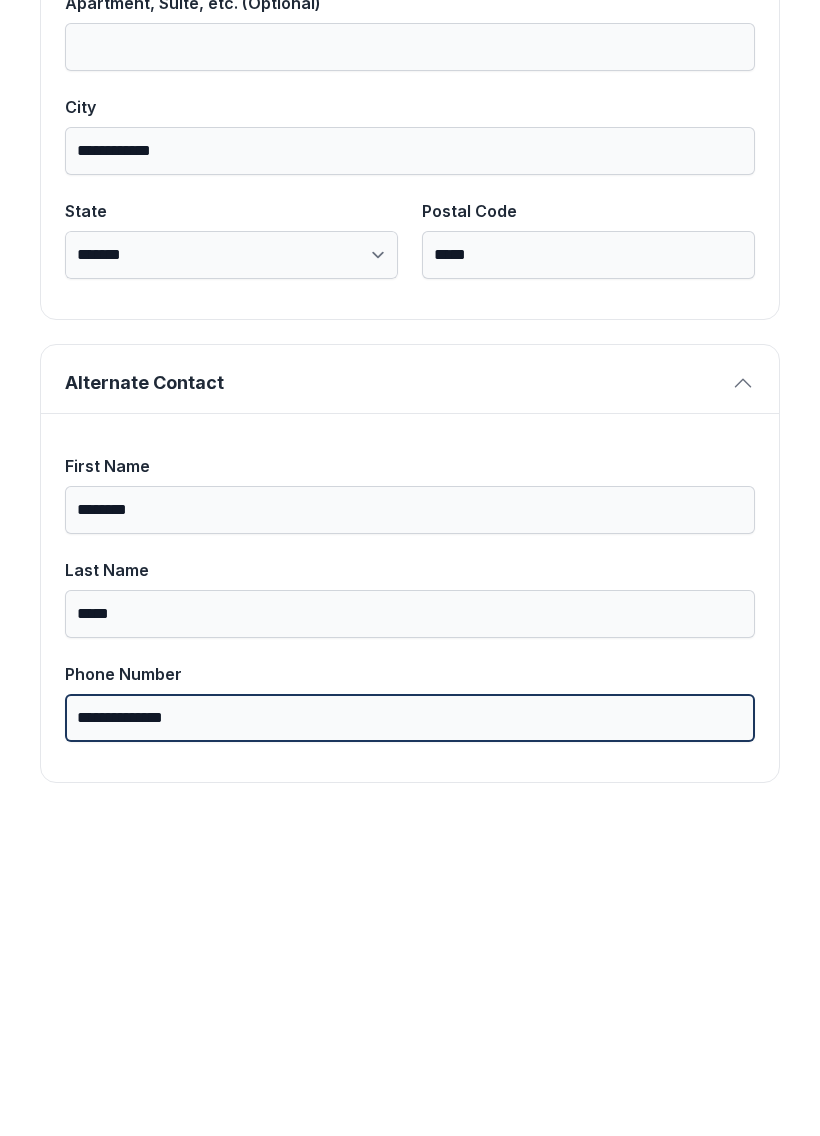 type on "**********" 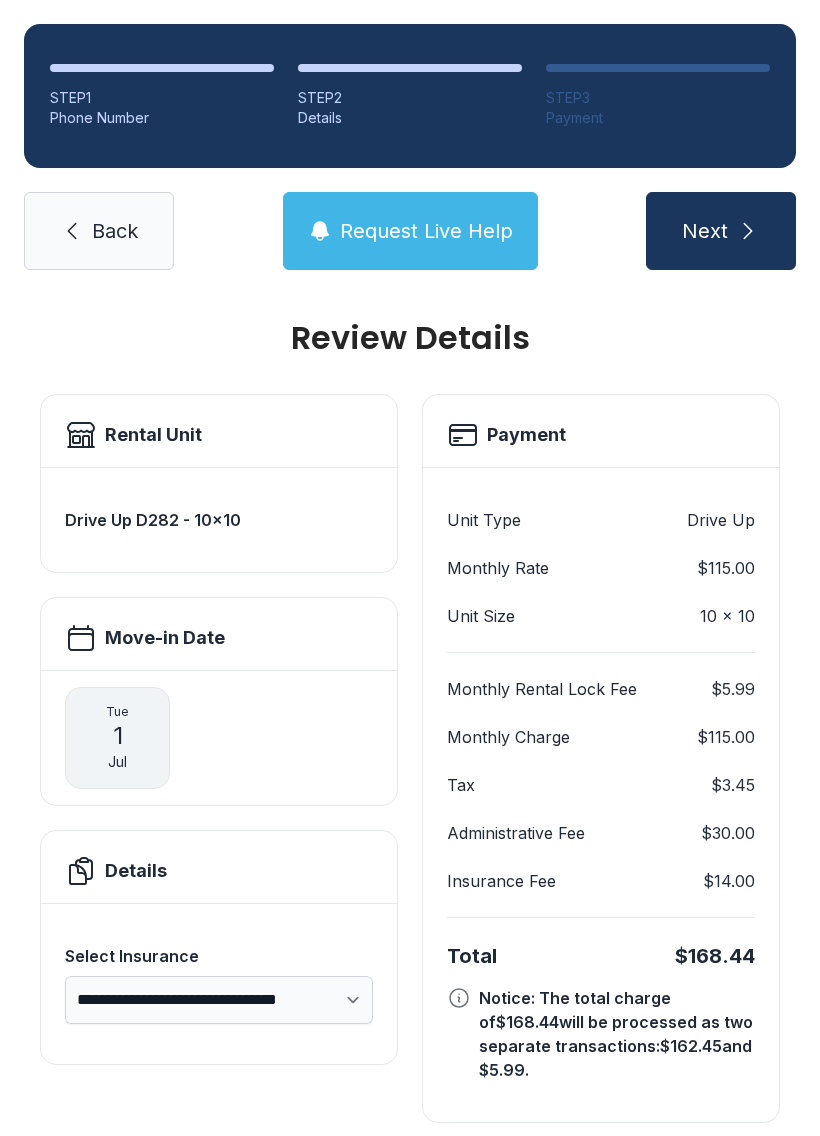 scroll, scrollTop: 11, scrollLeft: 0, axis: vertical 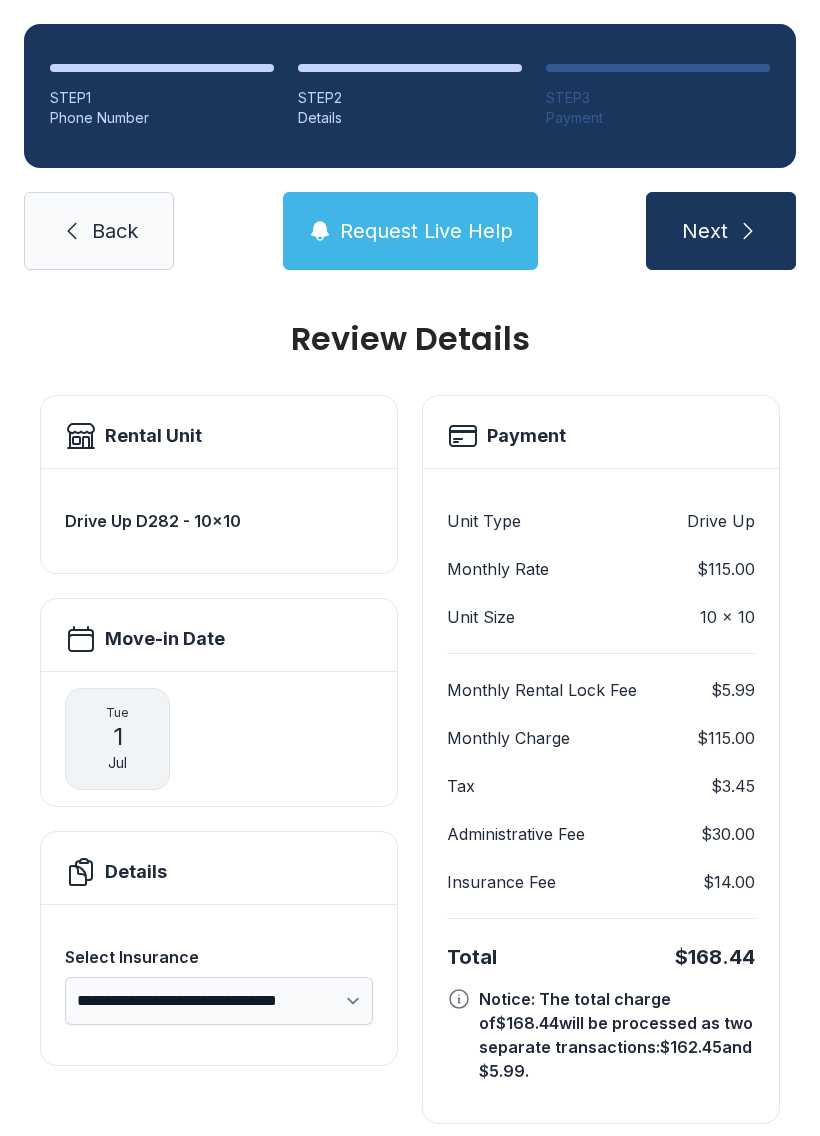 click on "**********" at bounding box center (219, 1001) 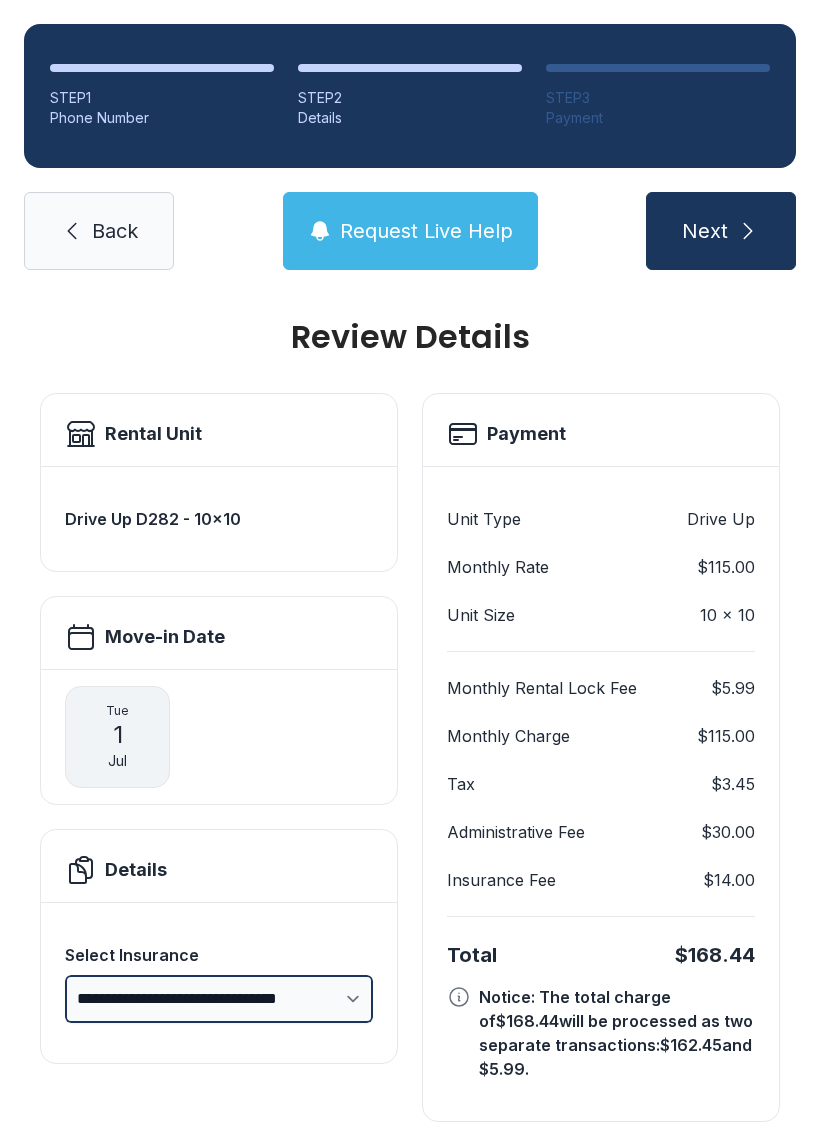 scroll, scrollTop: 11, scrollLeft: 0, axis: vertical 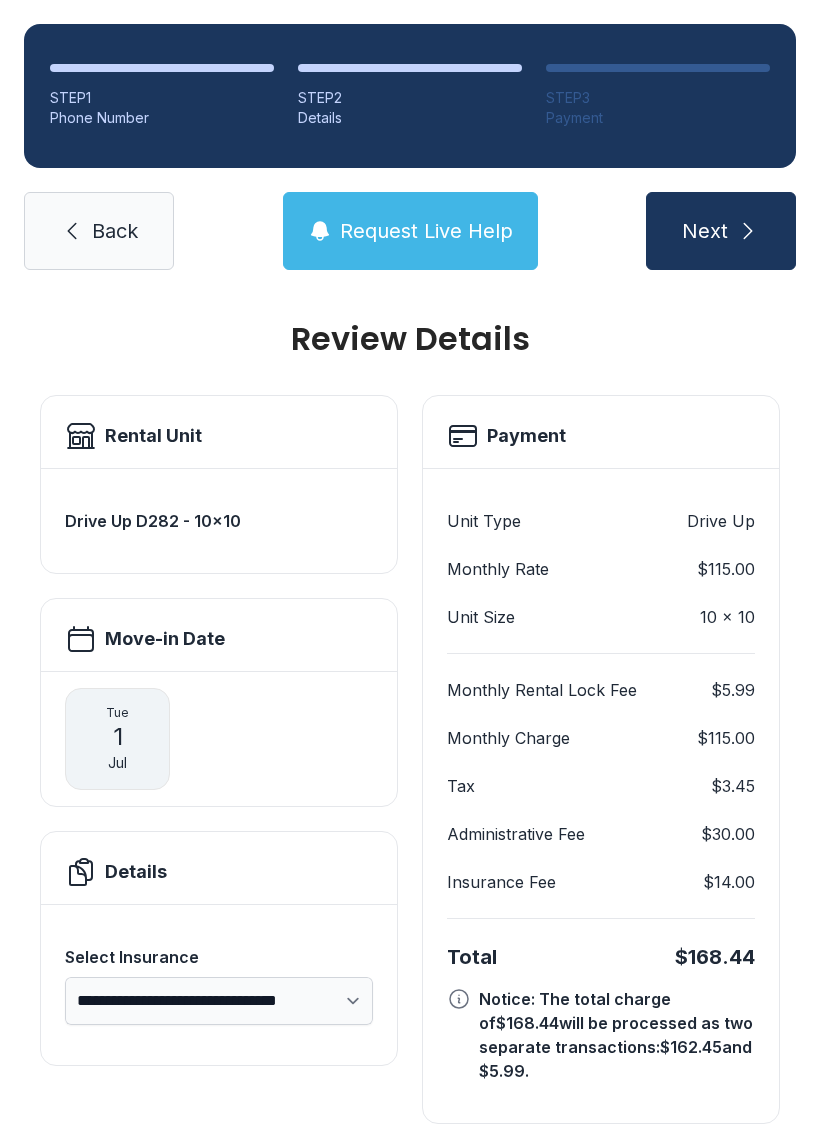 click on "Next" at bounding box center [721, 231] 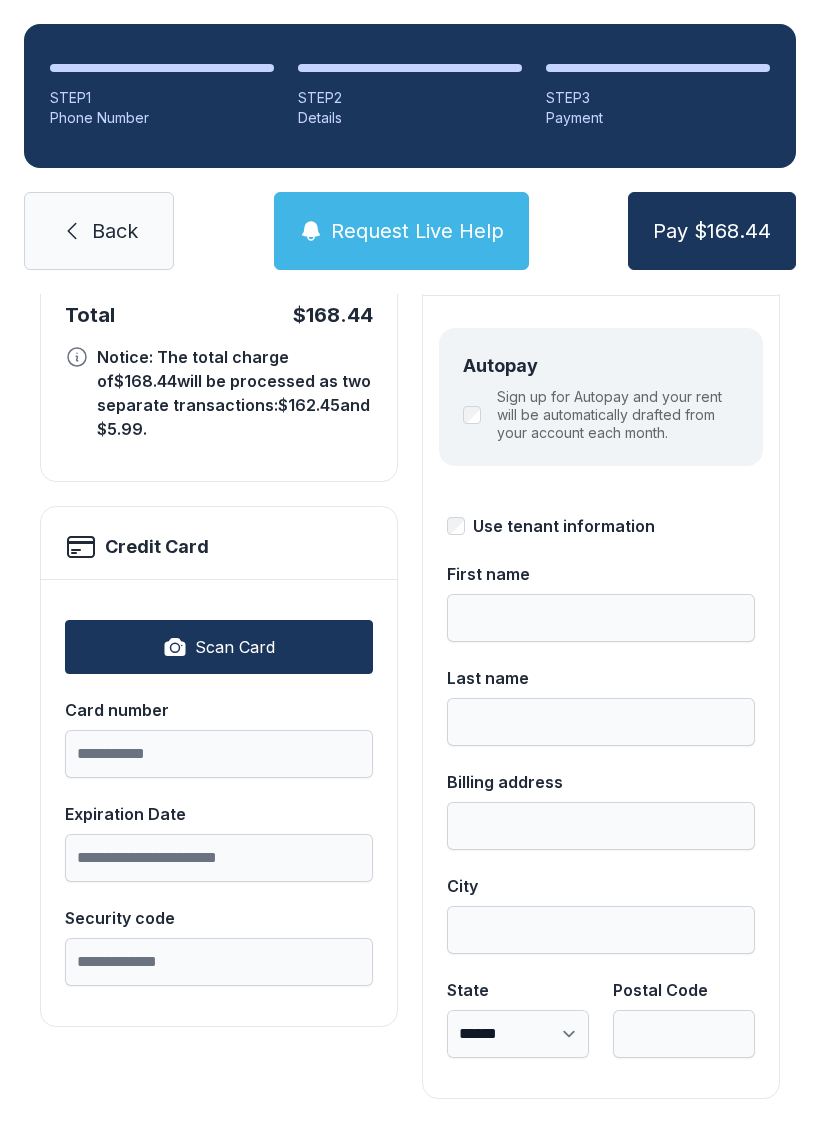 scroll, scrollTop: 218, scrollLeft: 0, axis: vertical 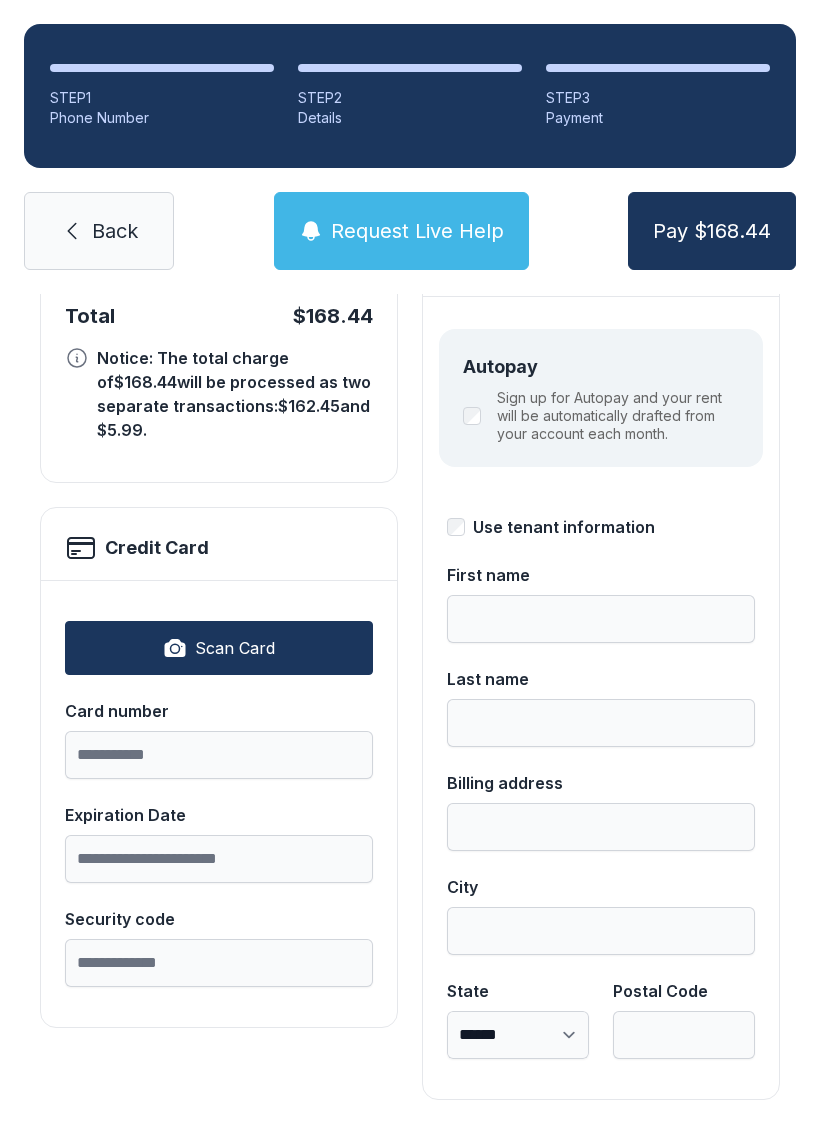 click on "First name" at bounding box center (219, 711) 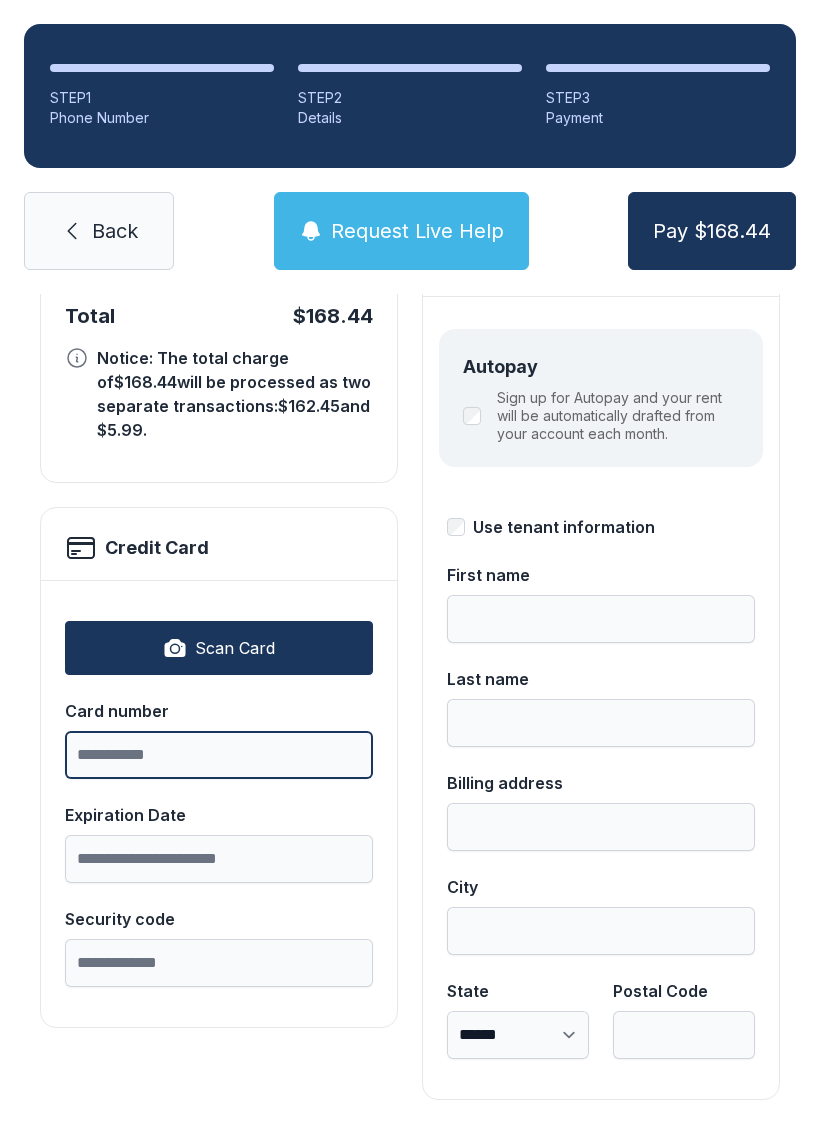 click on "Card number" at bounding box center (219, 755) 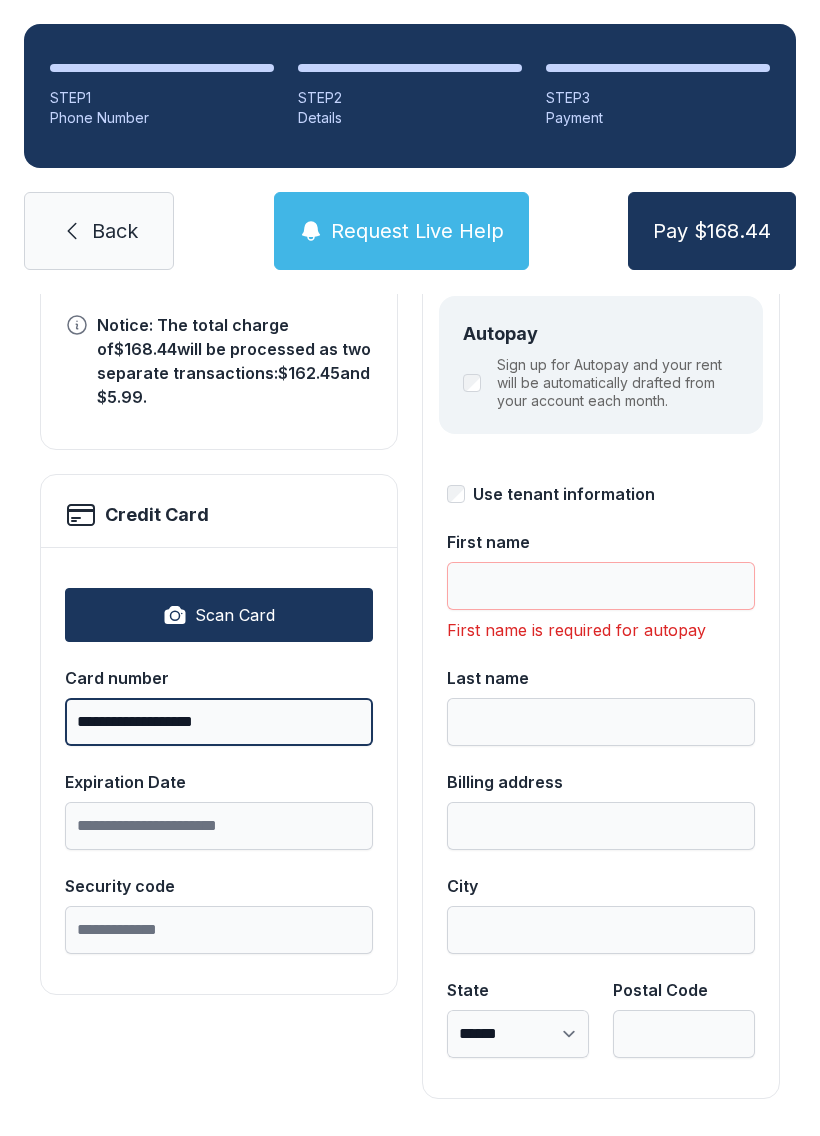 scroll, scrollTop: 250, scrollLeft: 0, axis: vertical 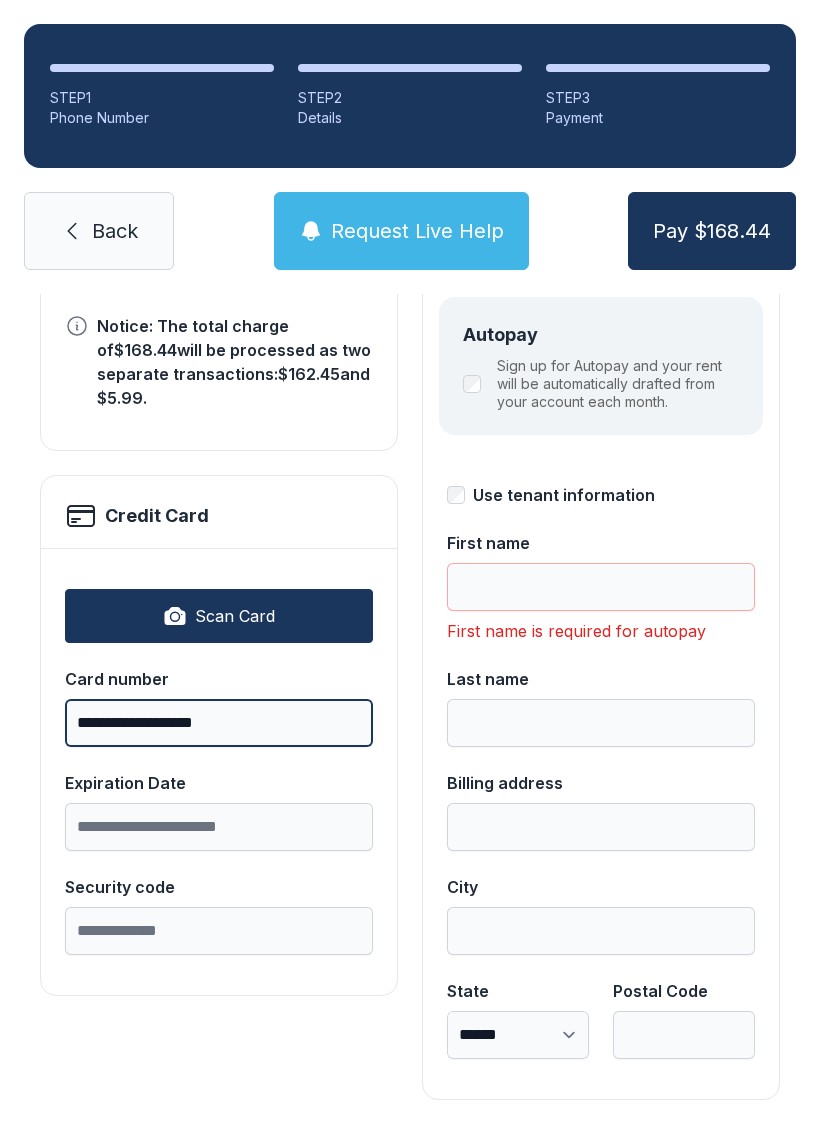 type on "**********" 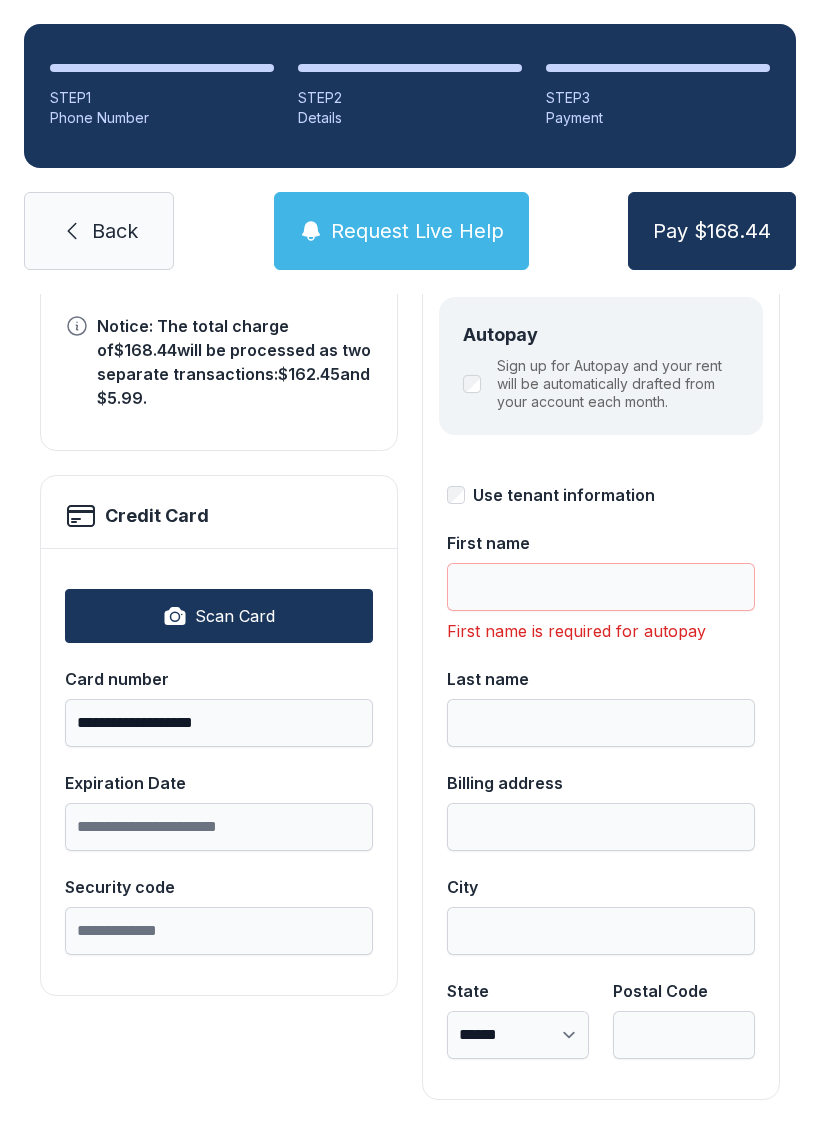 click on "Expiration Date" at bounding box center (219, 827) 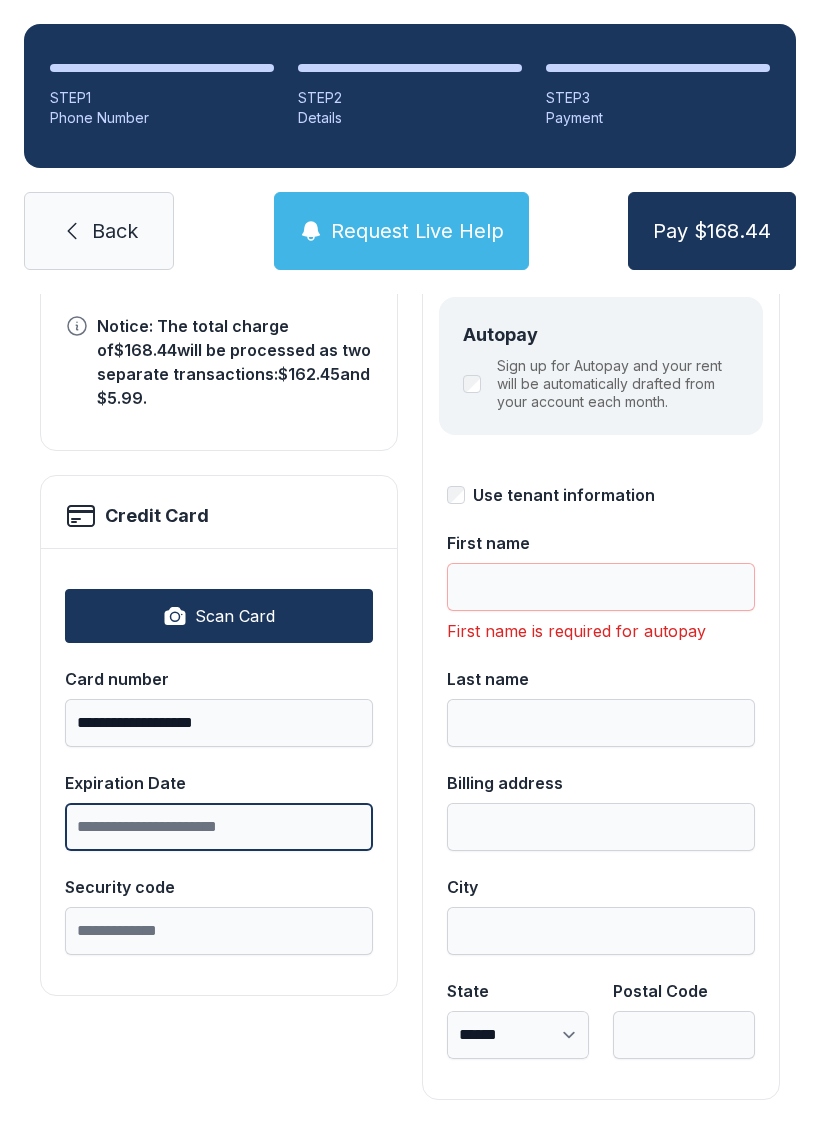 scroll, scrollTop: 44, scrollLeft: 0, axis: vertical 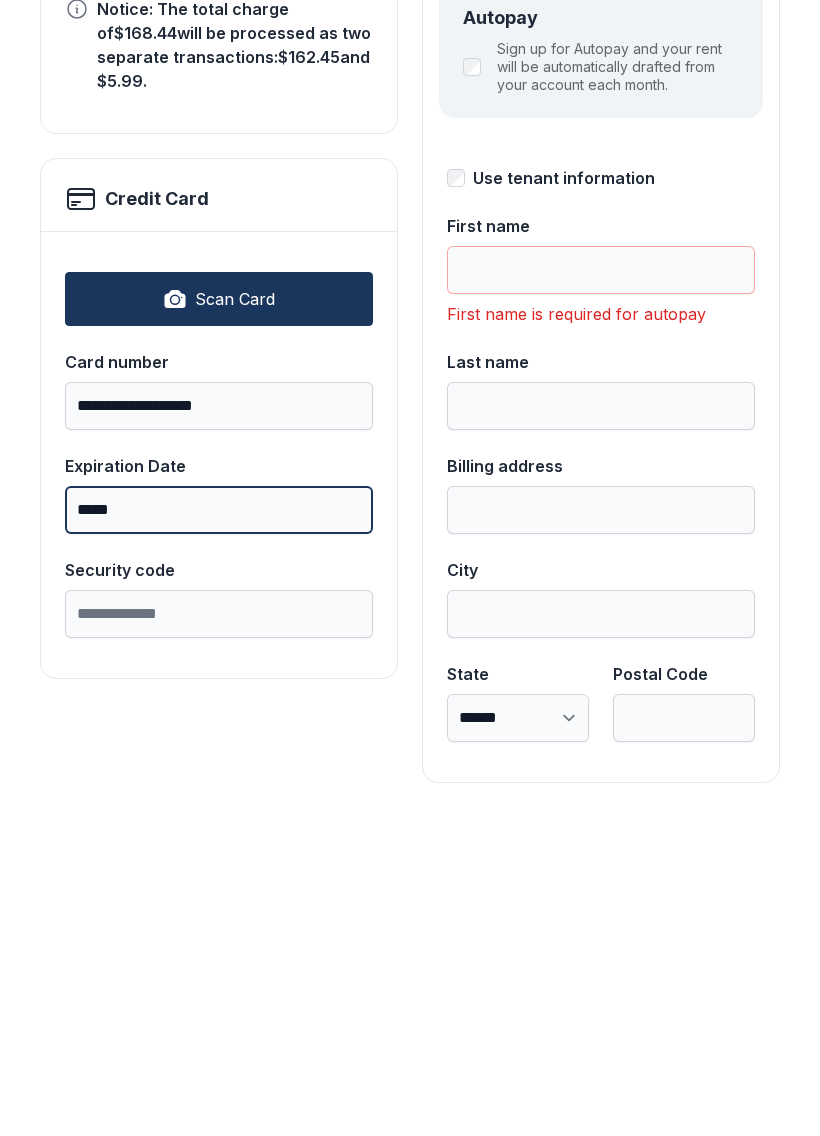 type on "*****" 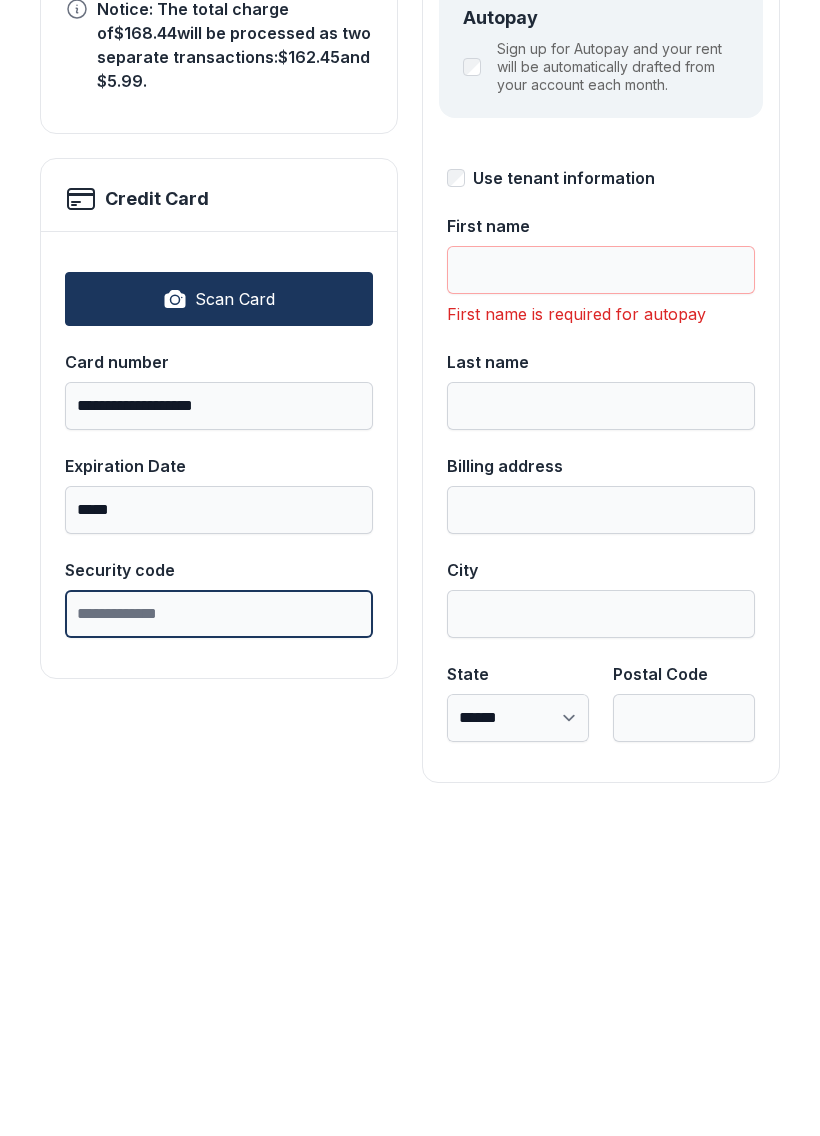 click on "Security code" at bounding box center [219, 931] 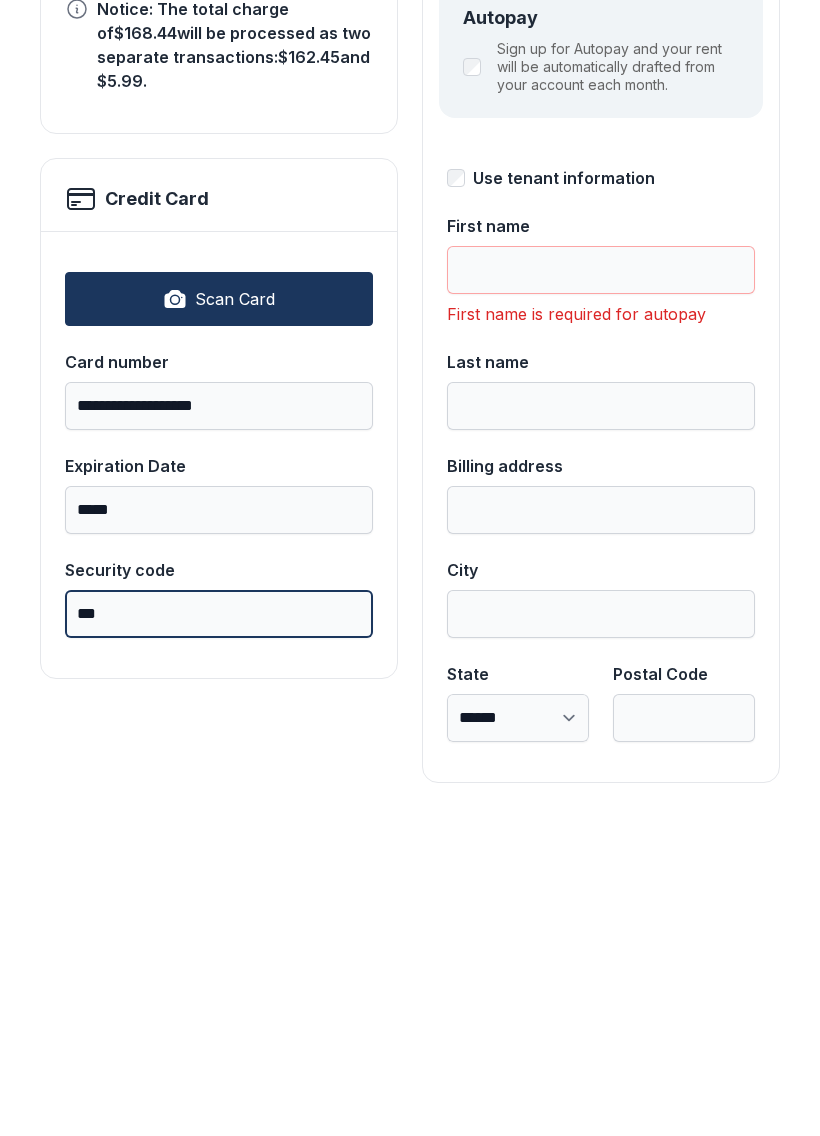 type on "***" 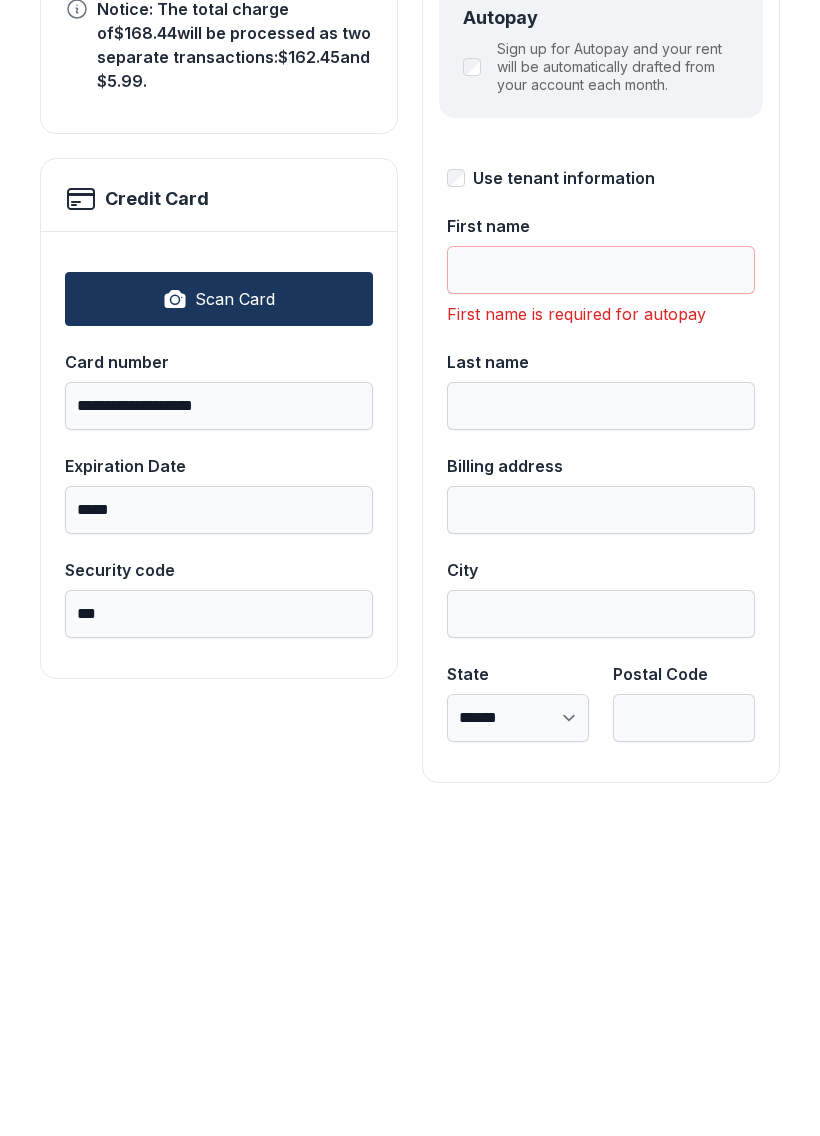 click on "First name" at bounding box center [601, 587] 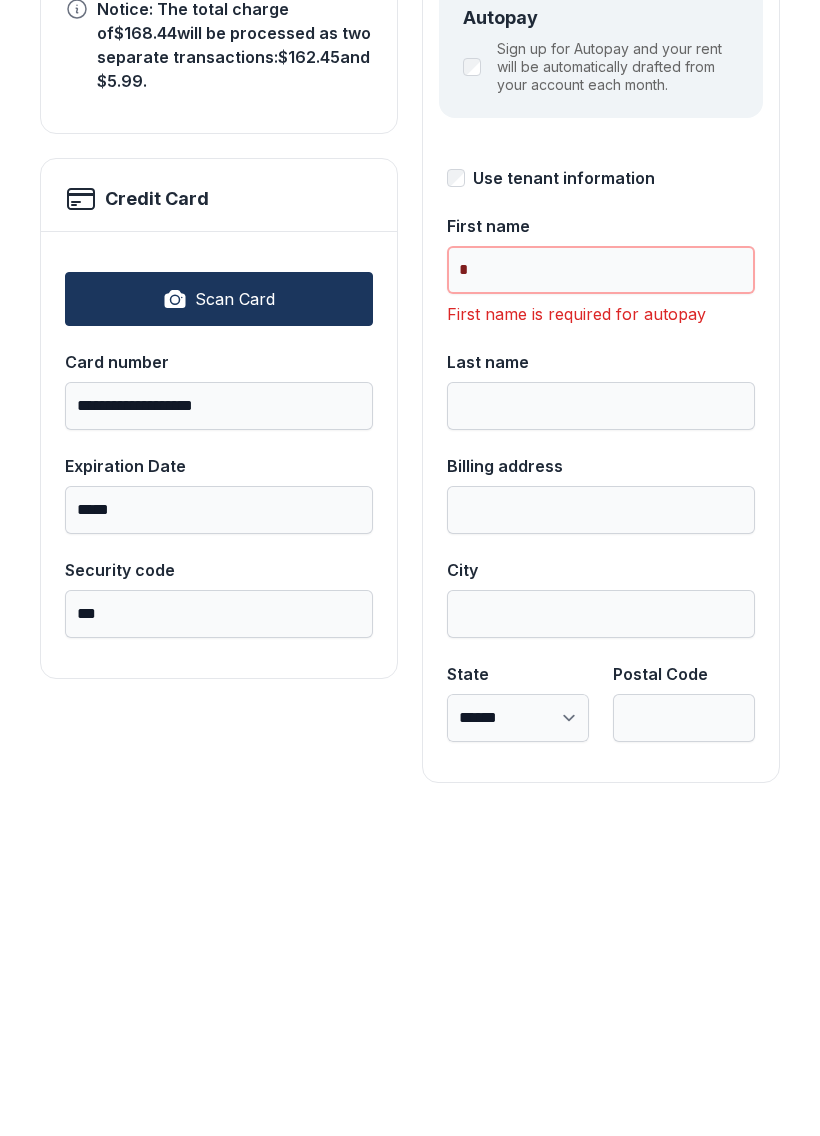scroll, scrollTop: 218, scrollLeft: 0, axis: vertical 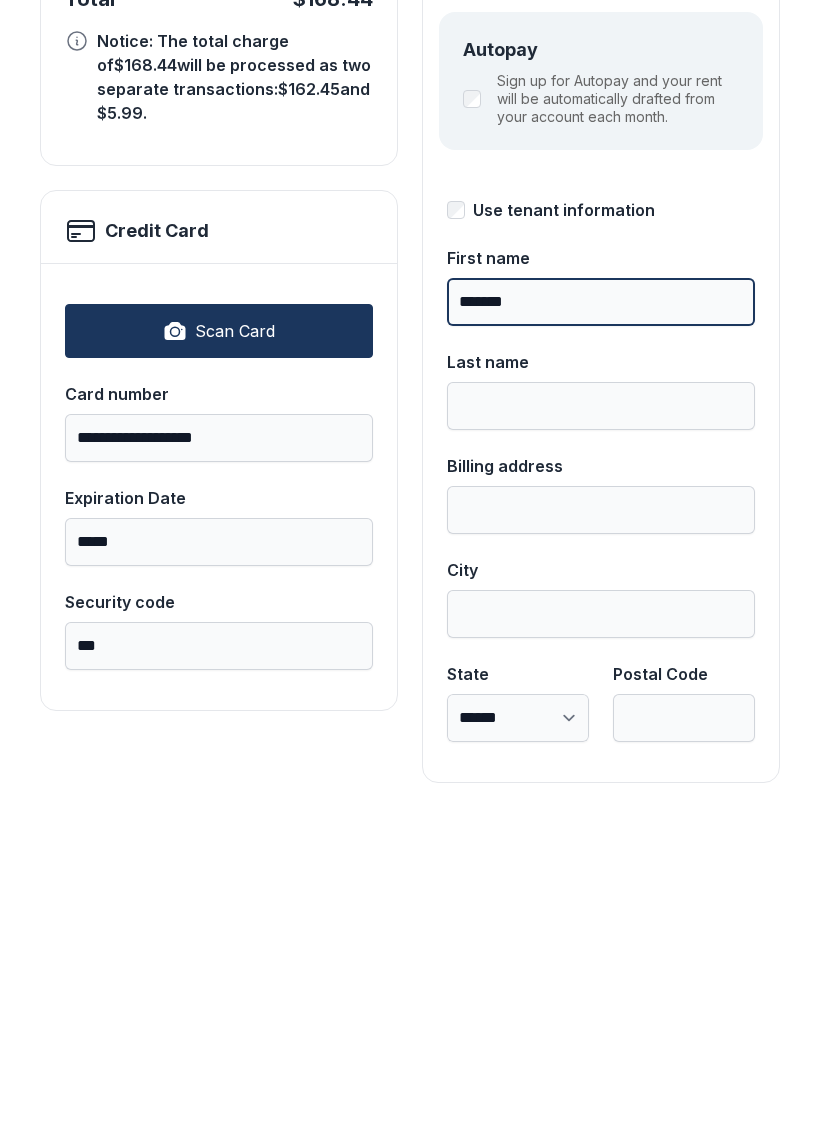 type on "*******" 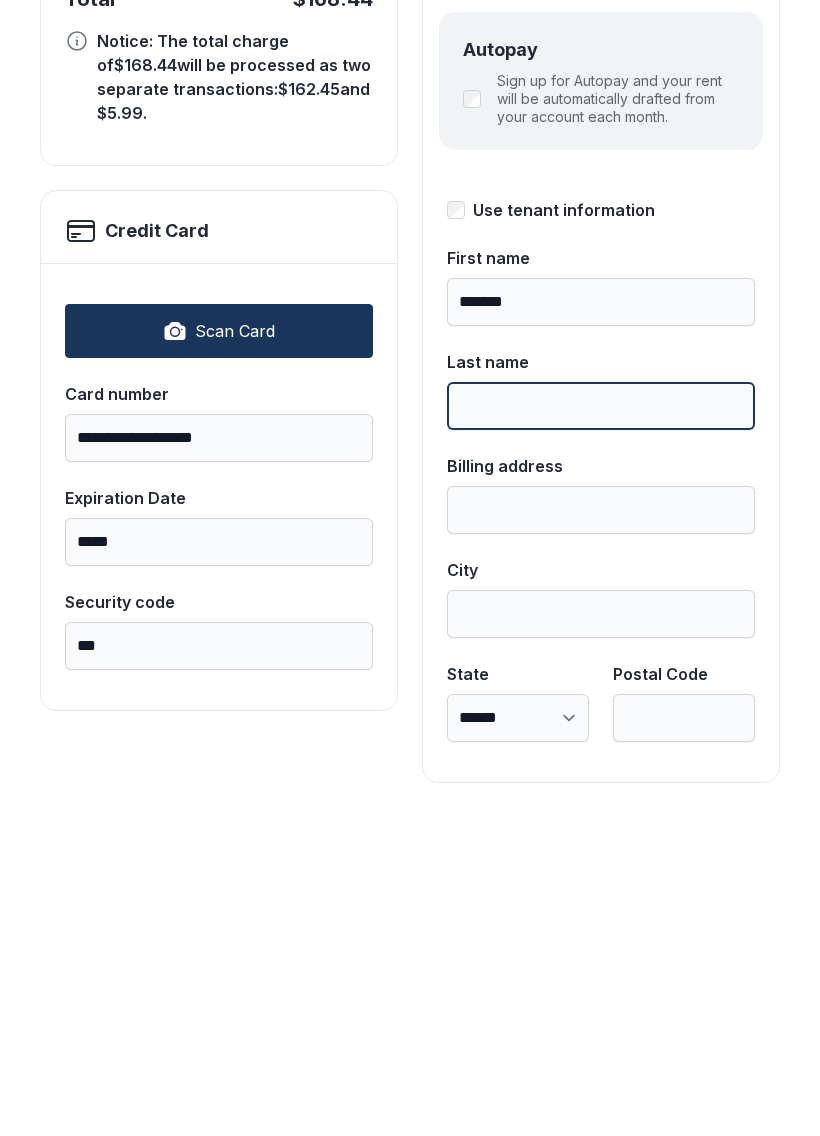 click on "Last name" at bounding box center [601, 723] 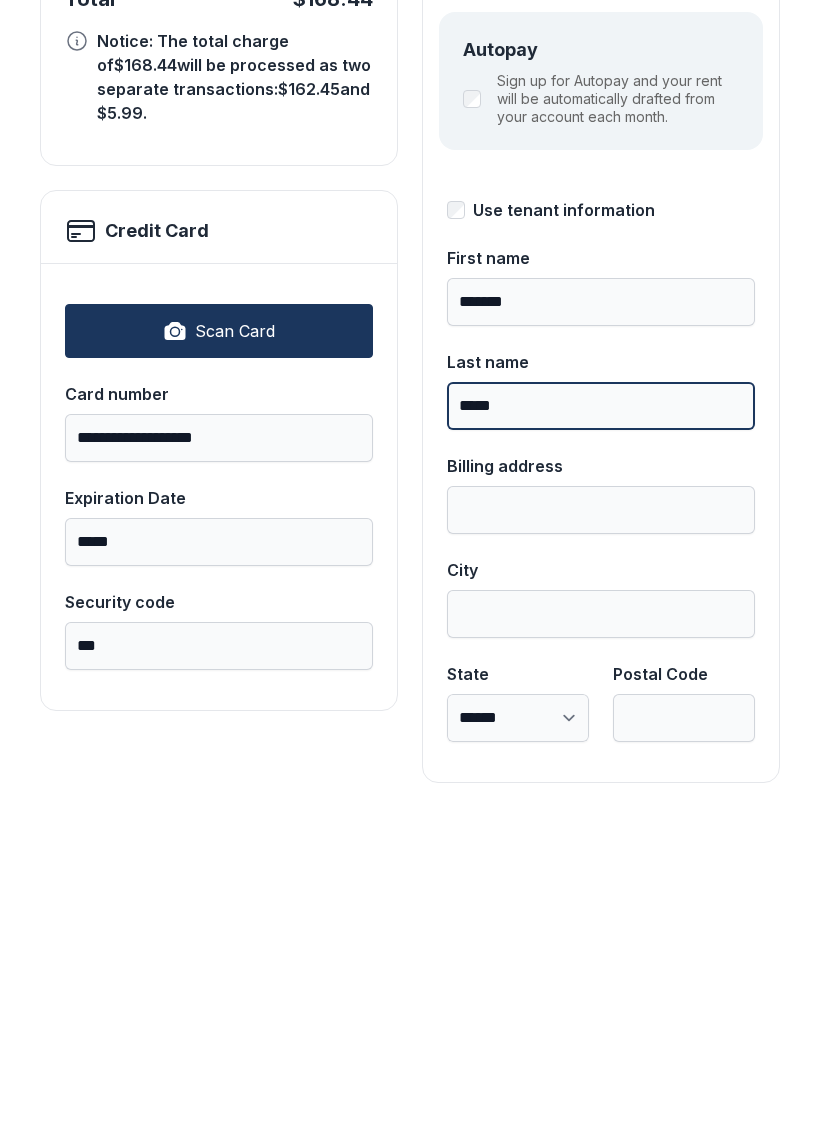 type on "*****" 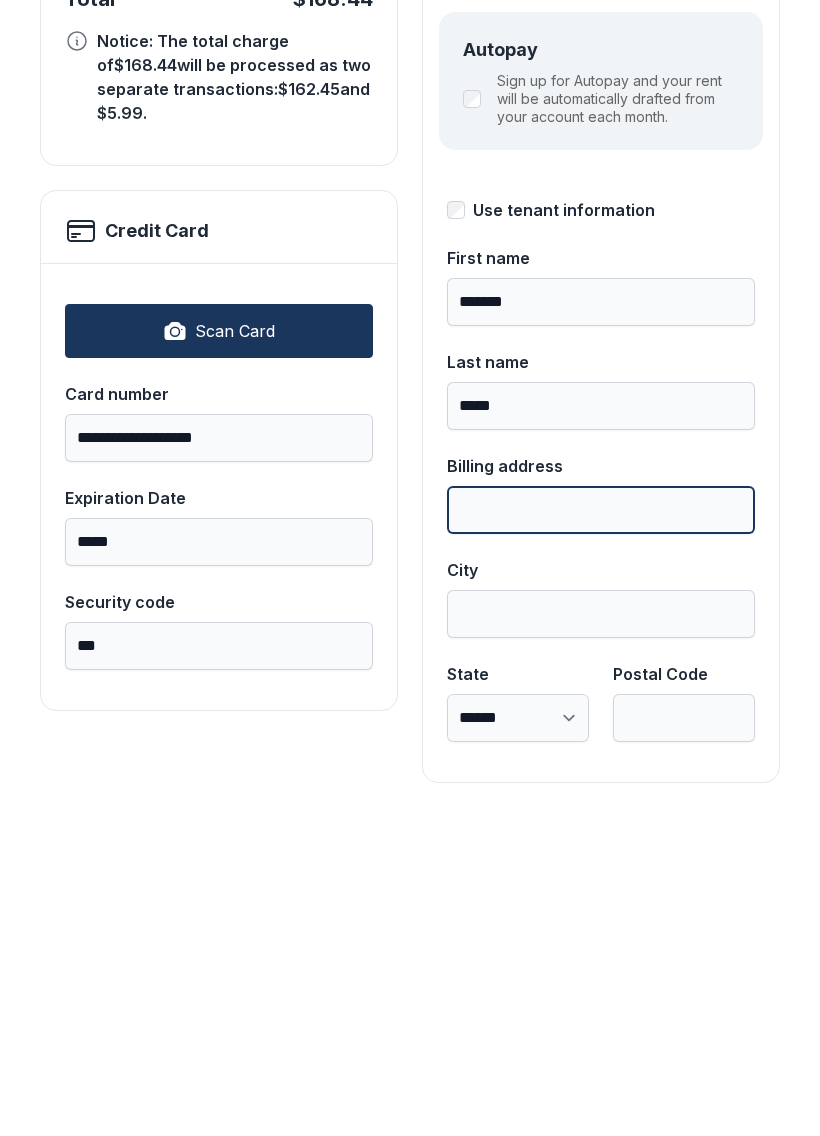 click on "Billing address" at bounding box center [601, 827] 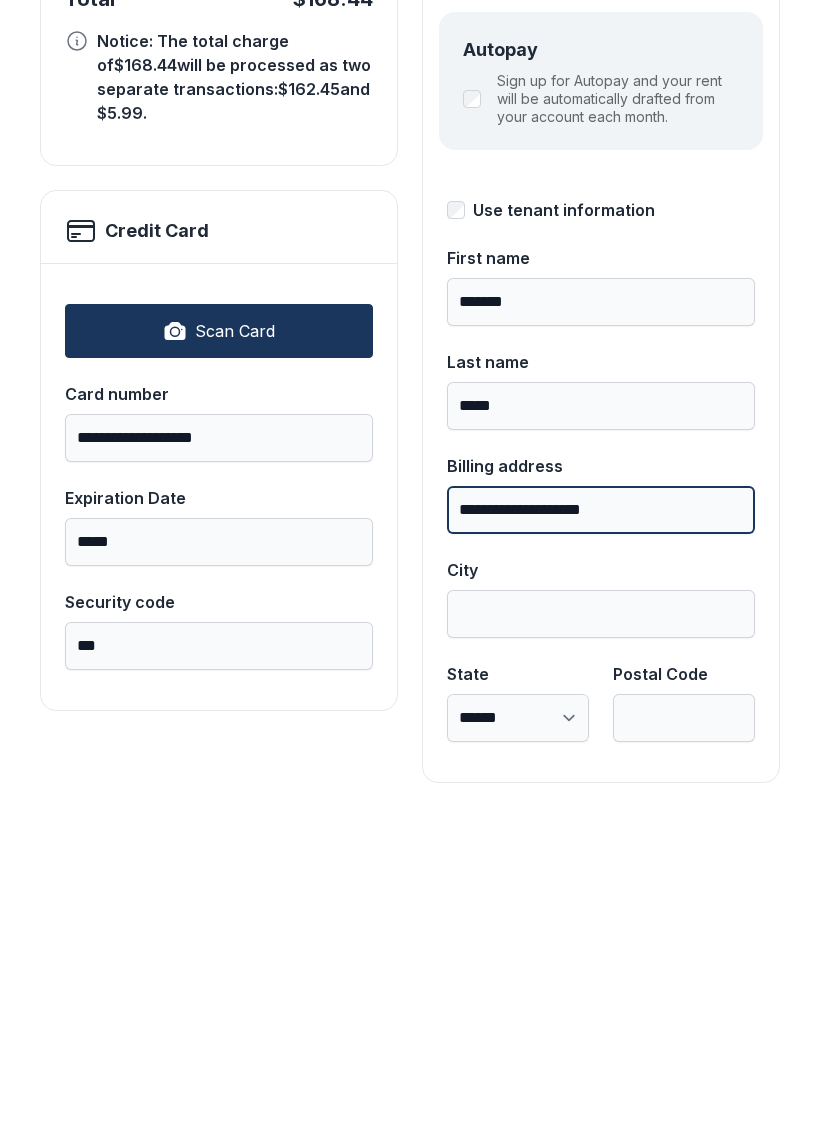 type on "**********" 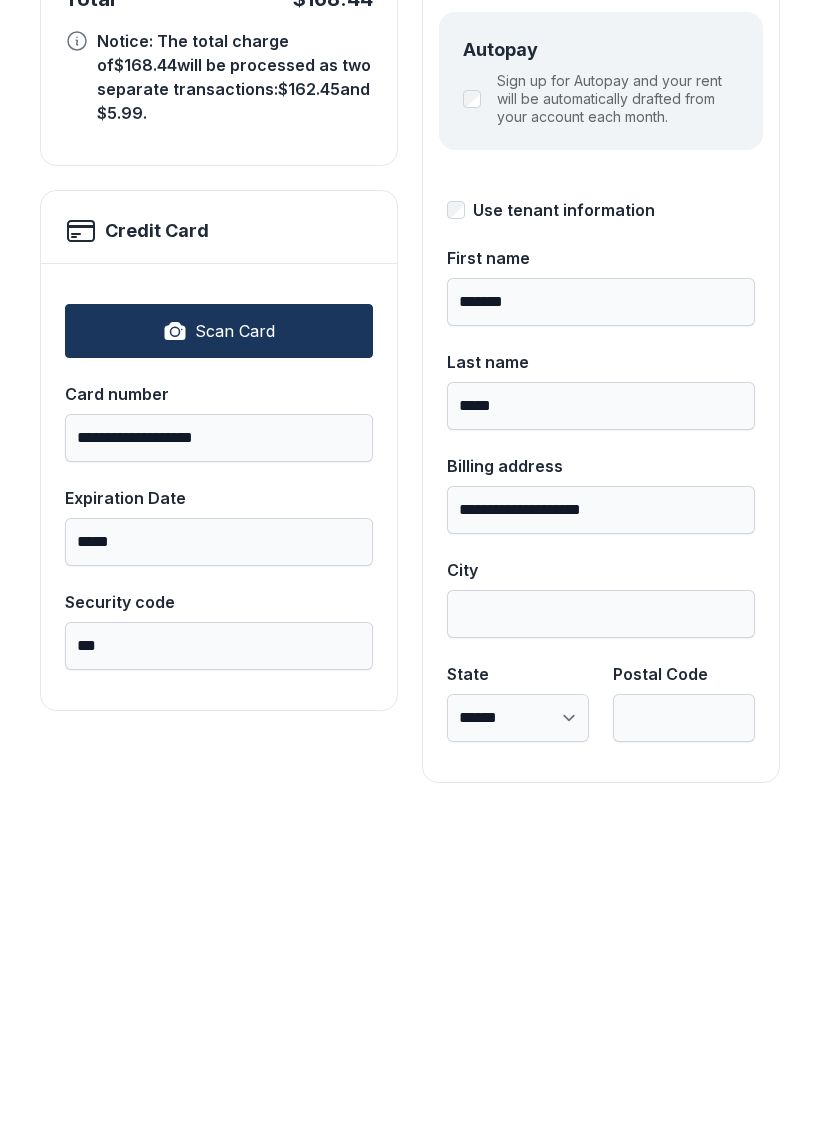 click on "City" at bounding box center [601, 931] 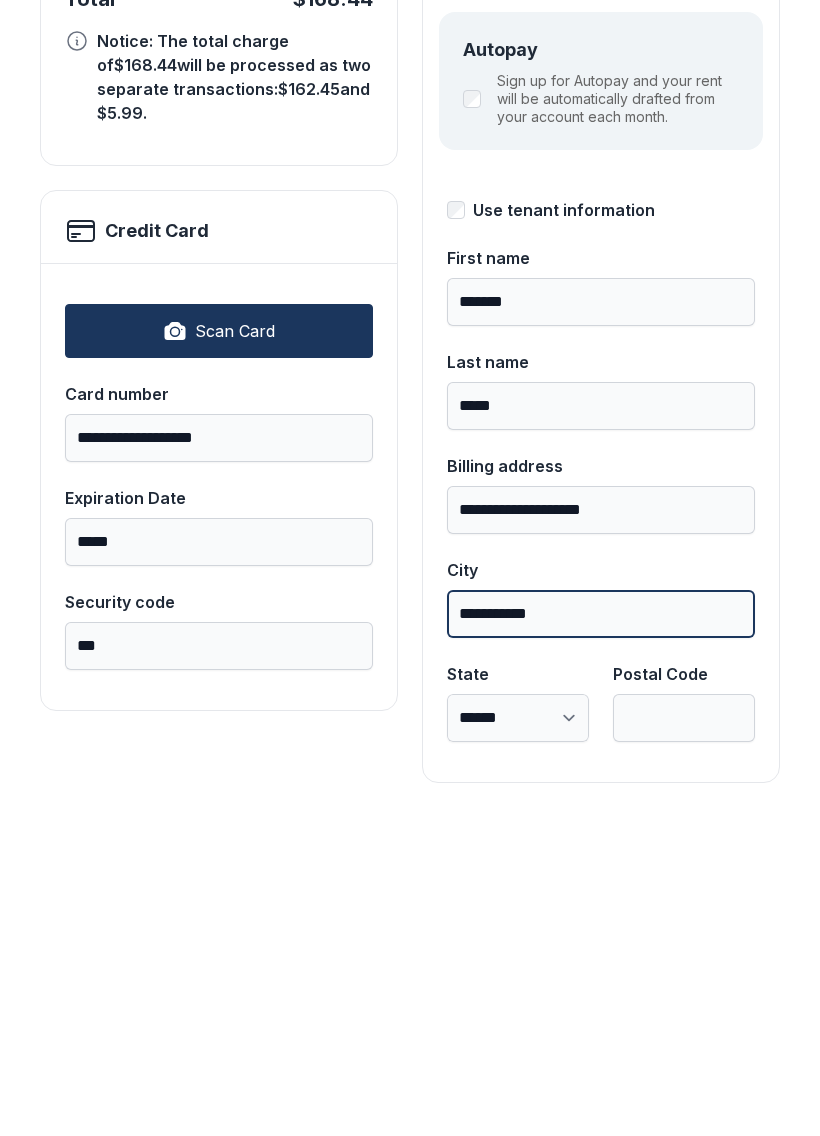 type on "**********" 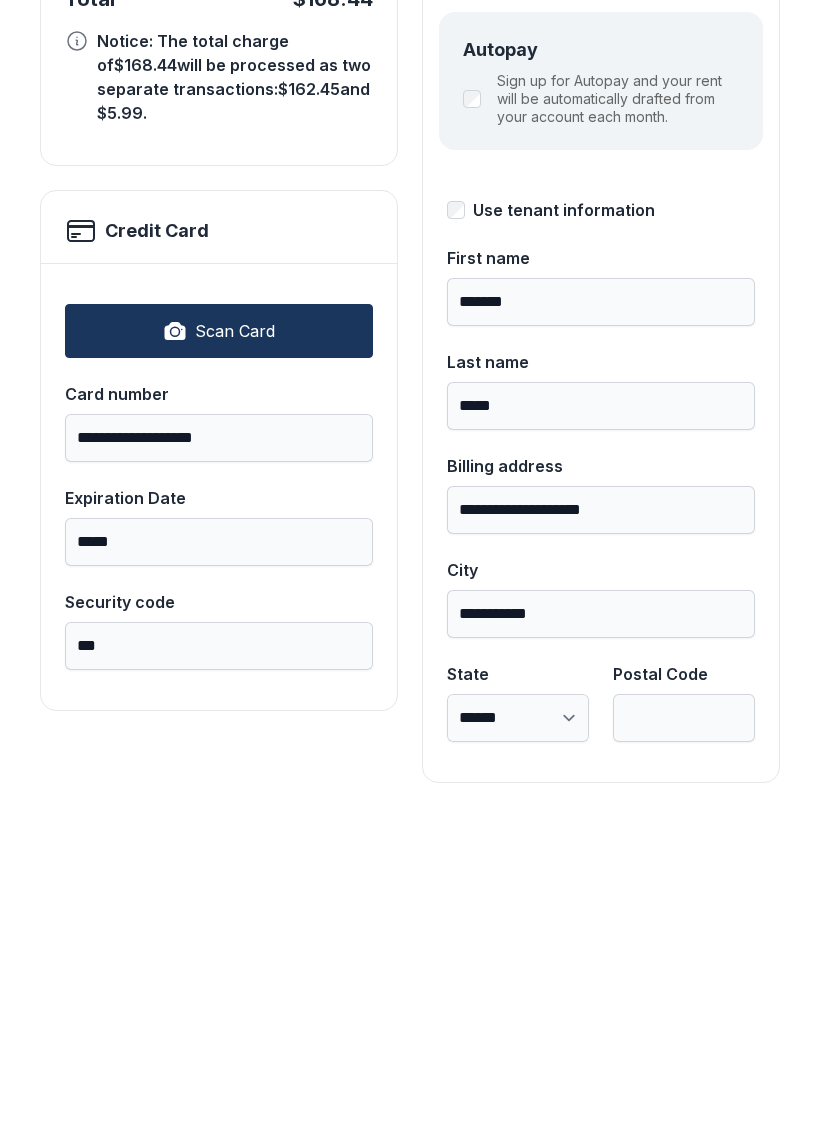 click on "**********" at bounding box center [518, 1035] 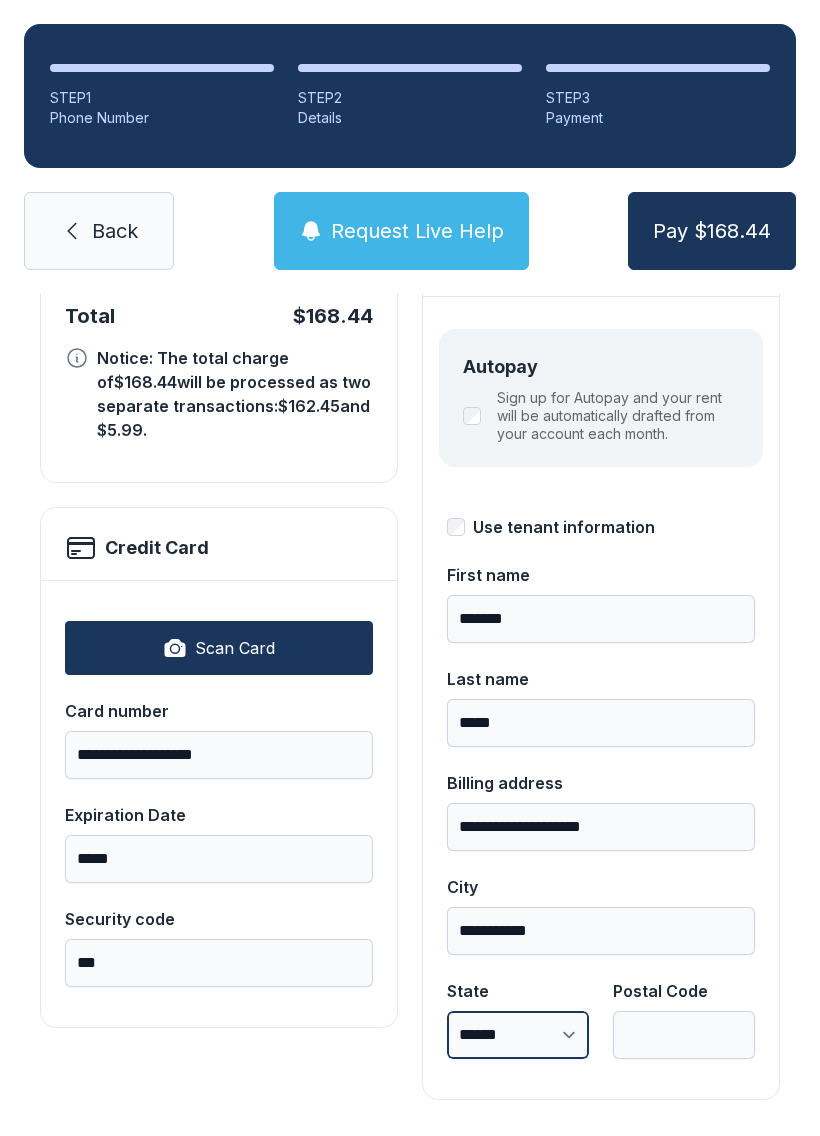 select on "**" 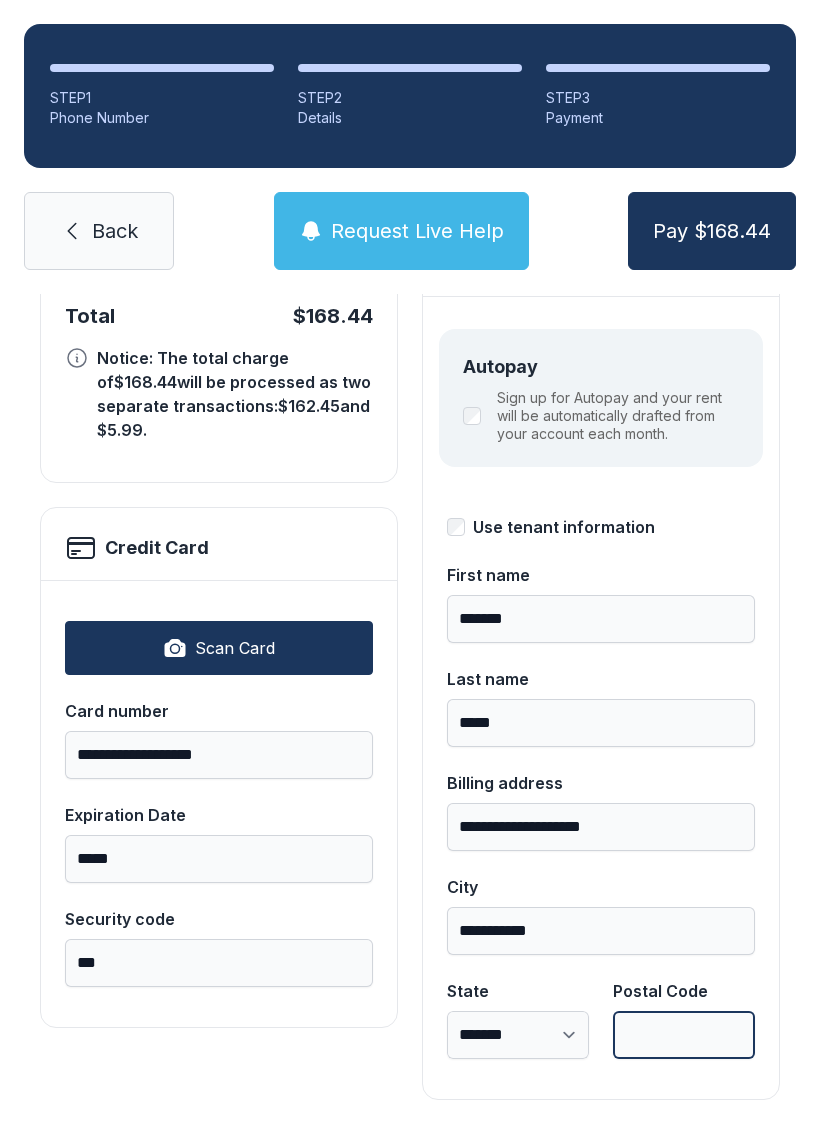 click on "Postal Code" at bounding box center [684, 1035] 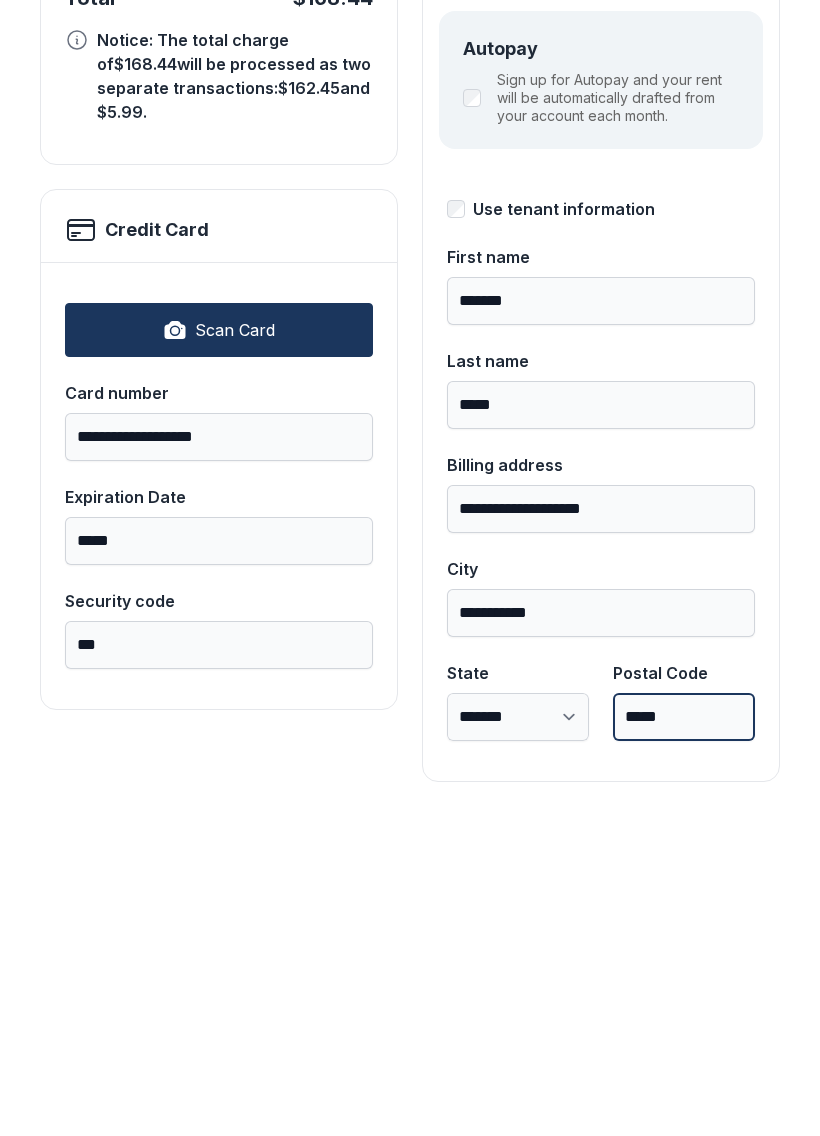 scroll, scrollTop: 218, scrollLeft: 0, axis: vertical 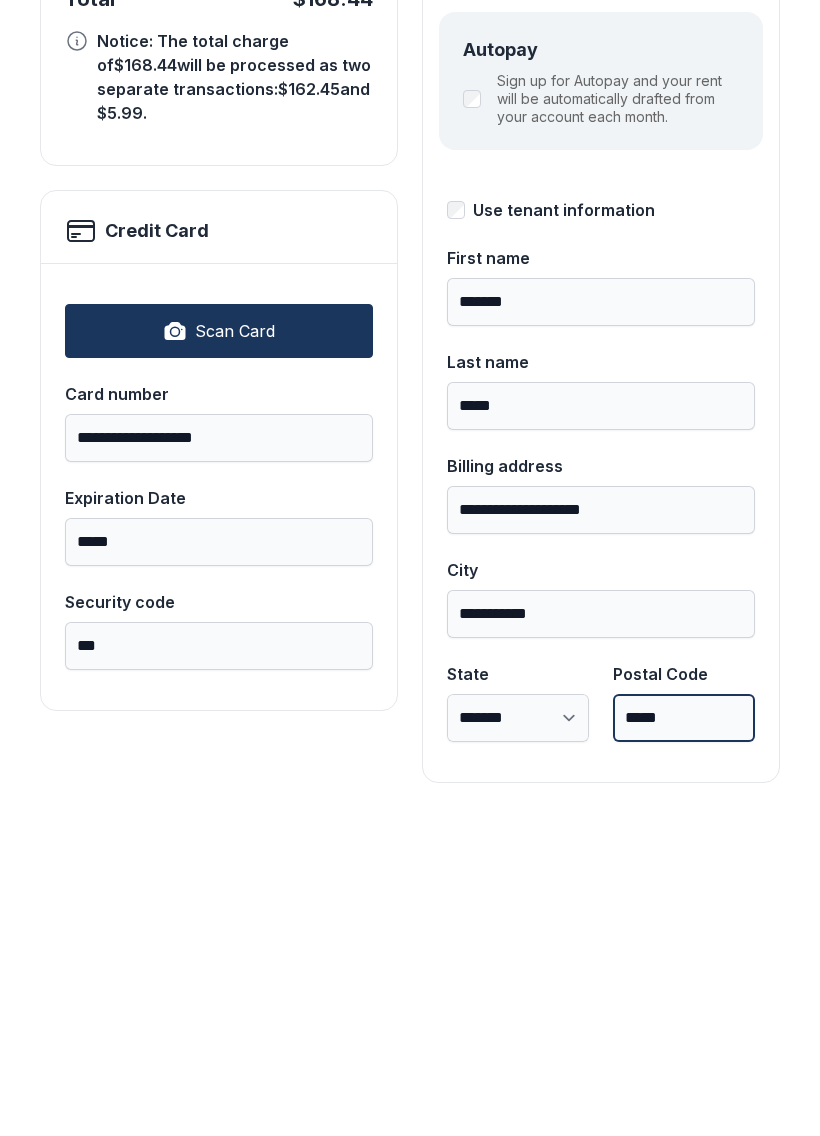 type on "*****" 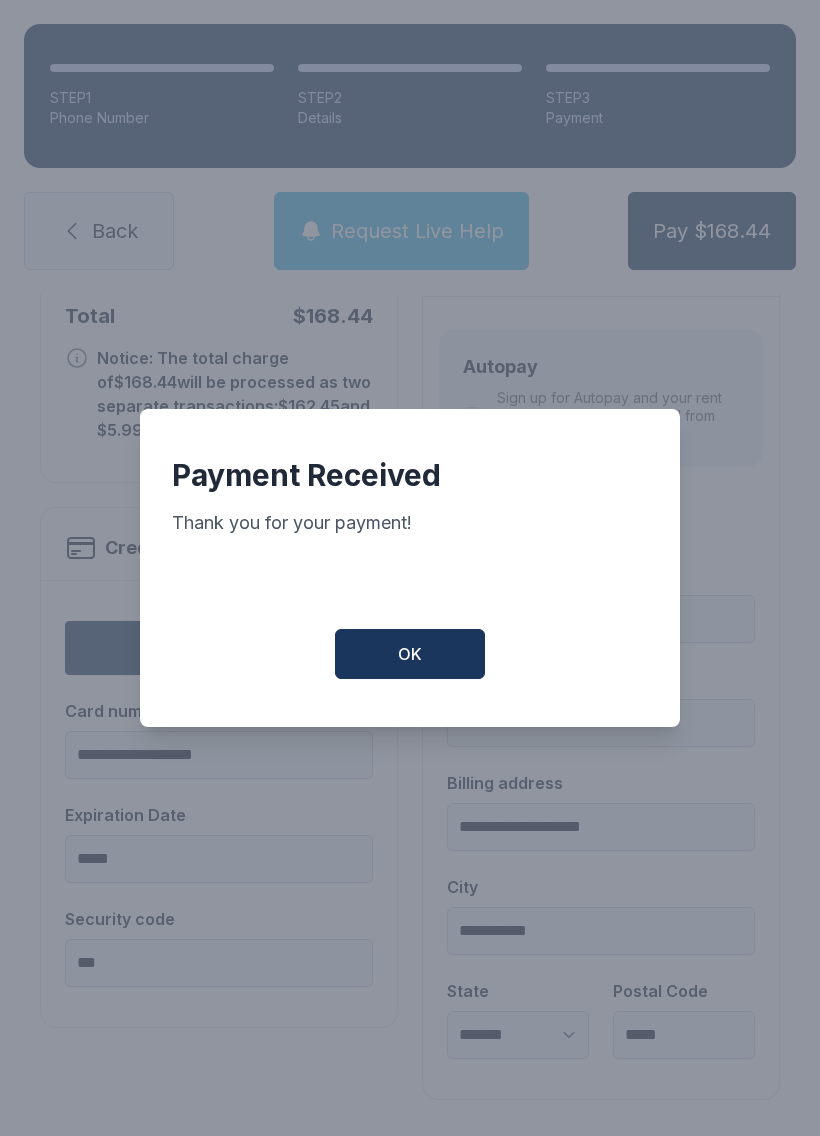 click on "OK" at bounding box center [410, 654] 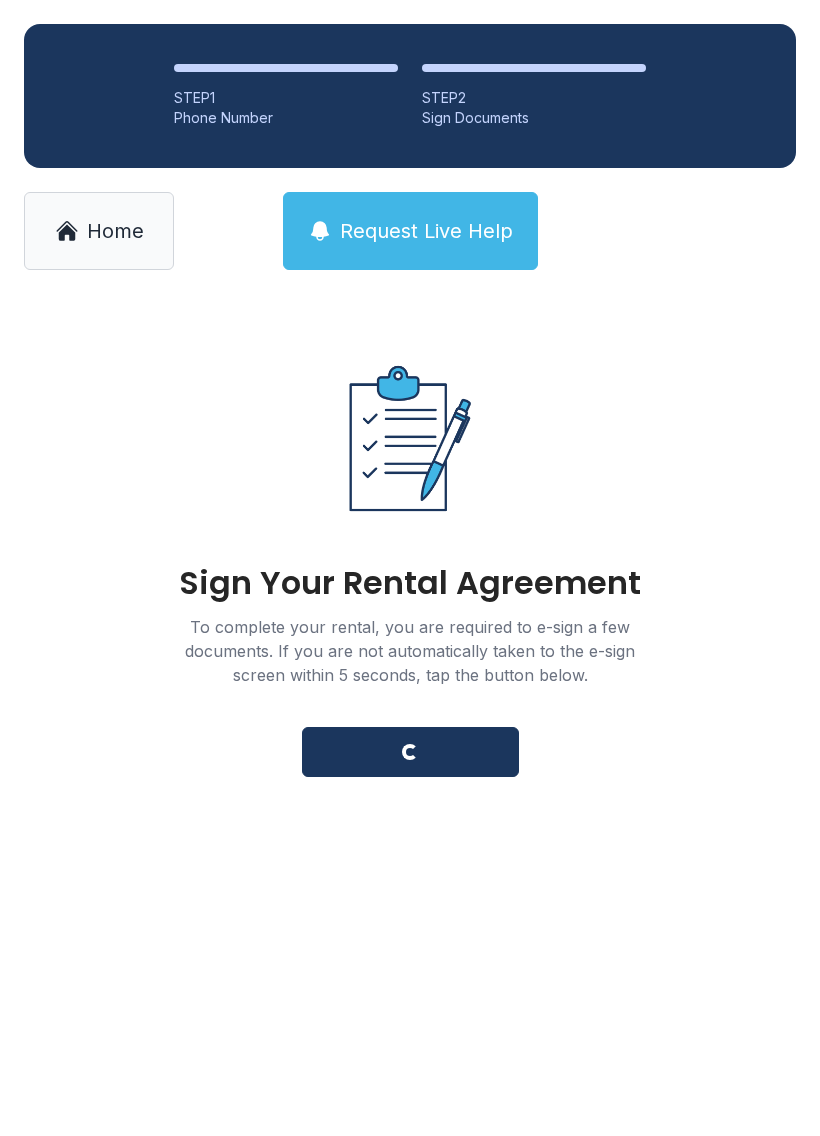 scroll, scrollTop: 0, scrollLeft: 0, axis: both 